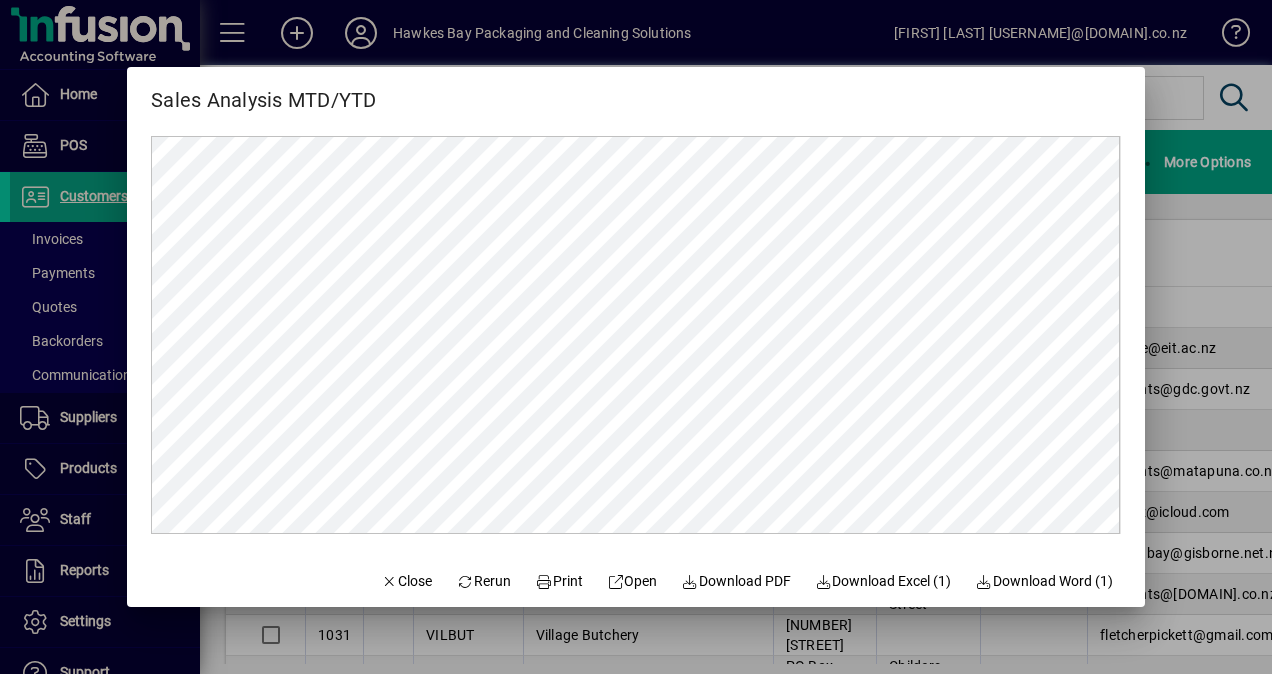 scroll, scrollTop: 0, scrollLeft: 0, axis: both 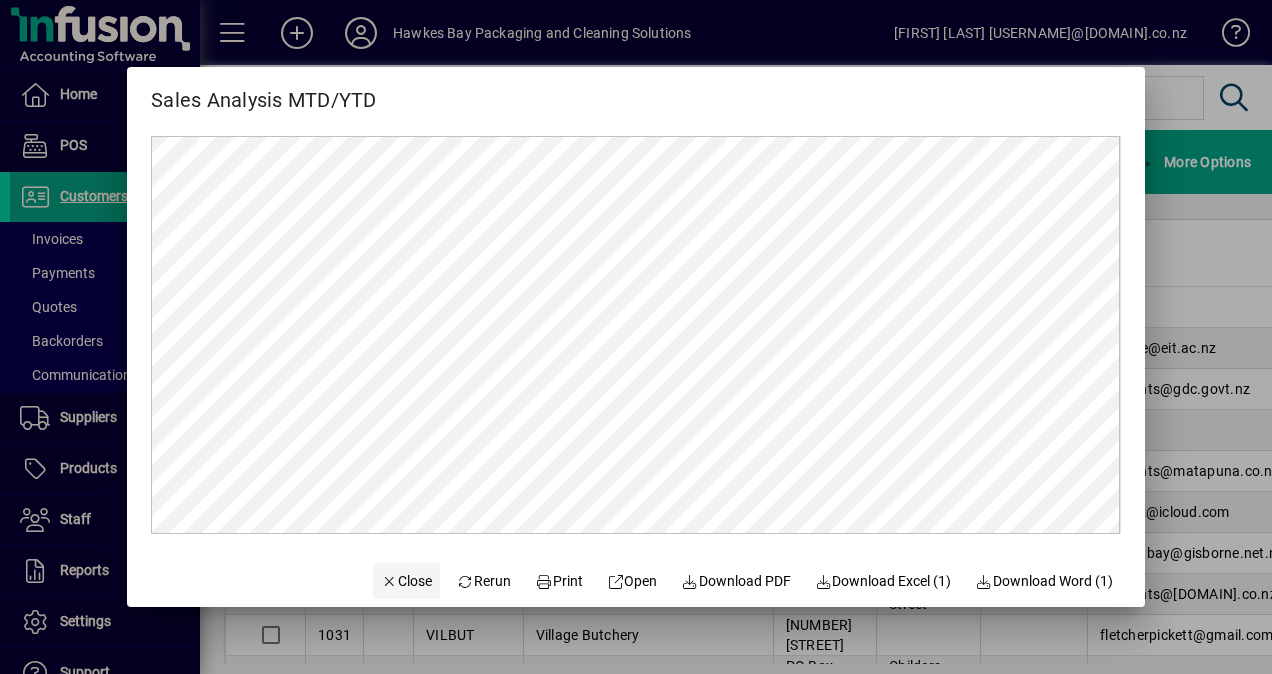 click on "Close" 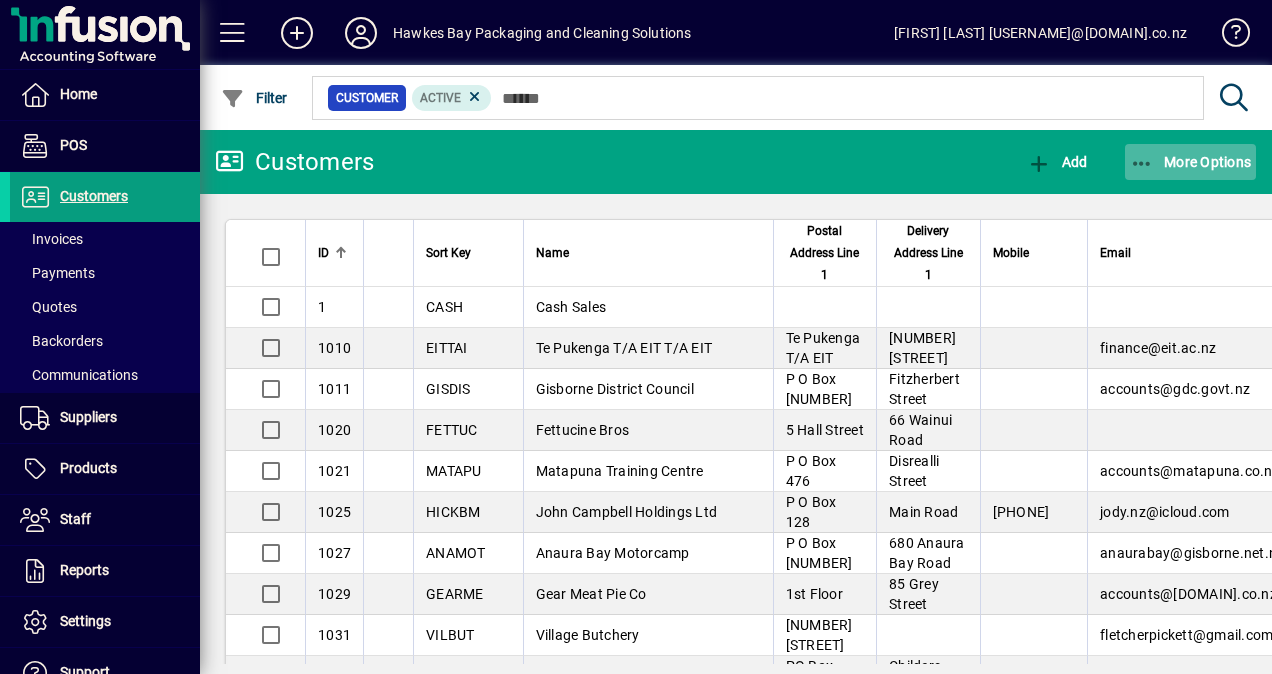 click 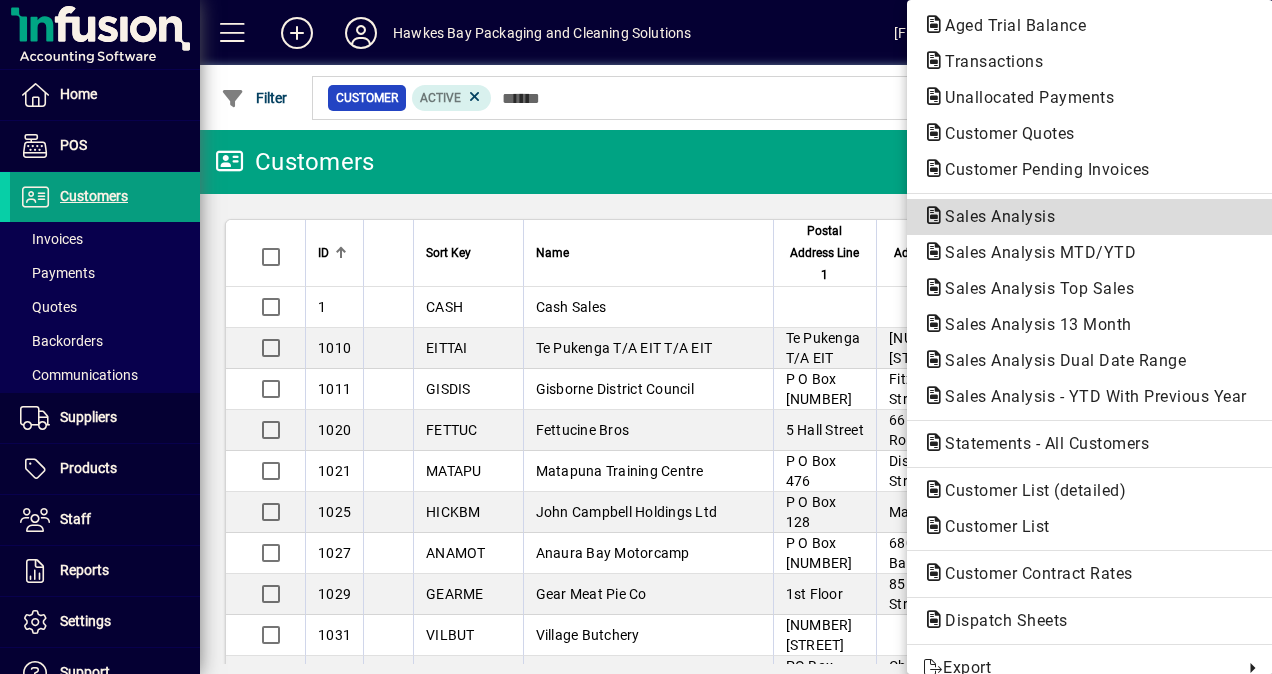 click on "Sales Analysis" 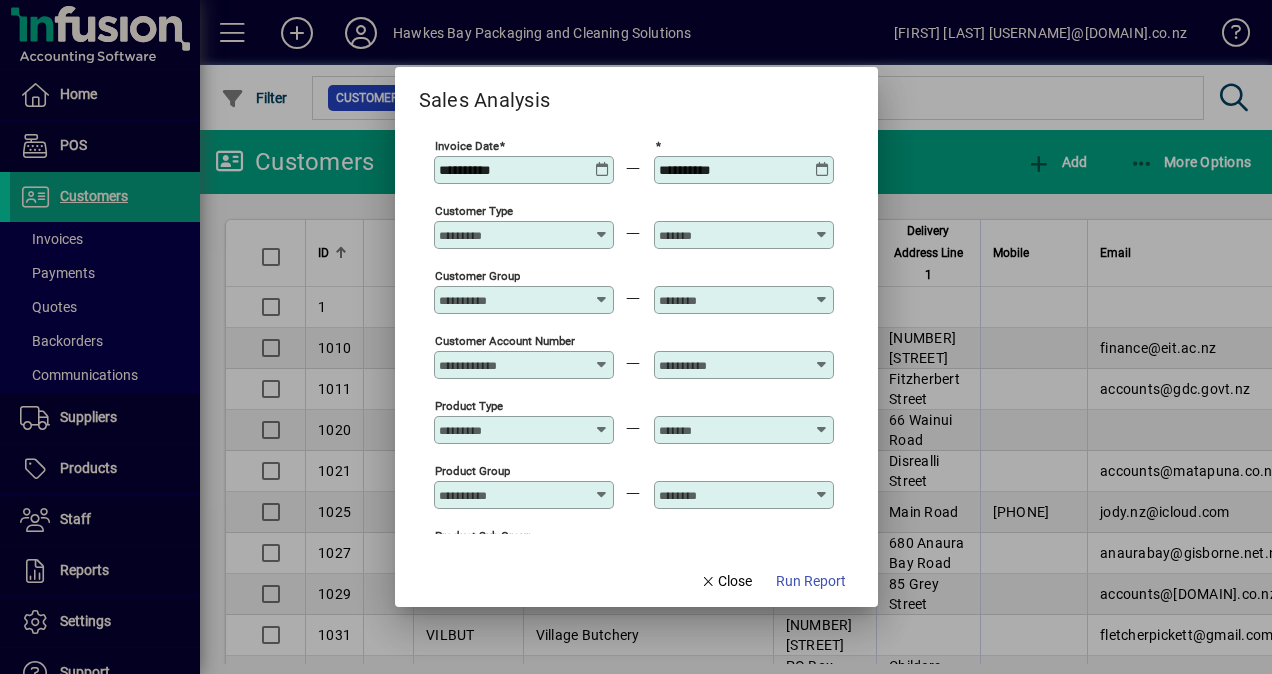 type on "**********" 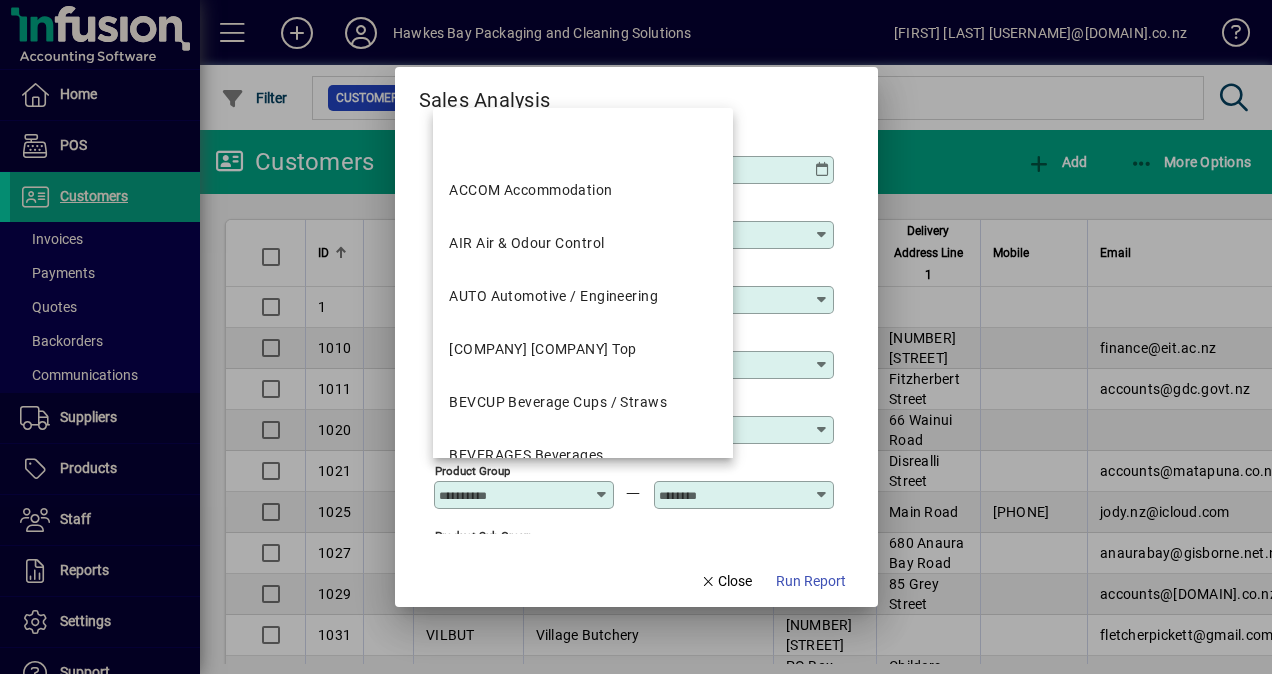 click at bounding box center (636, 337) 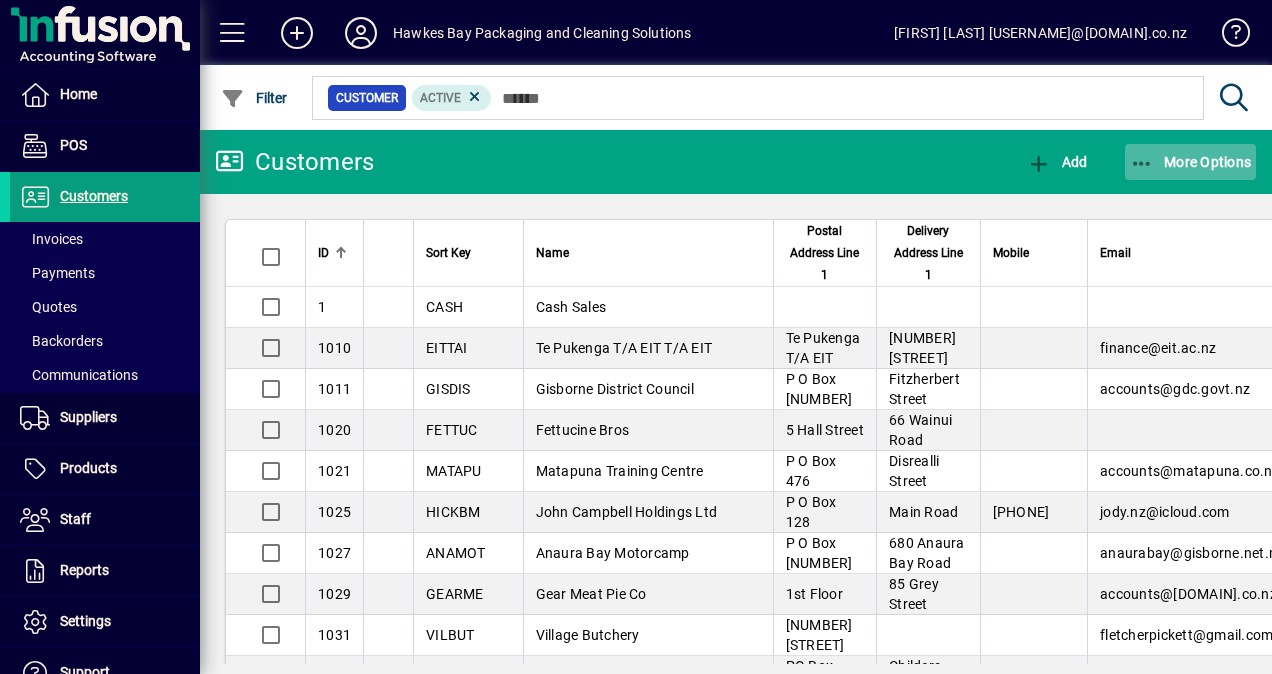 click 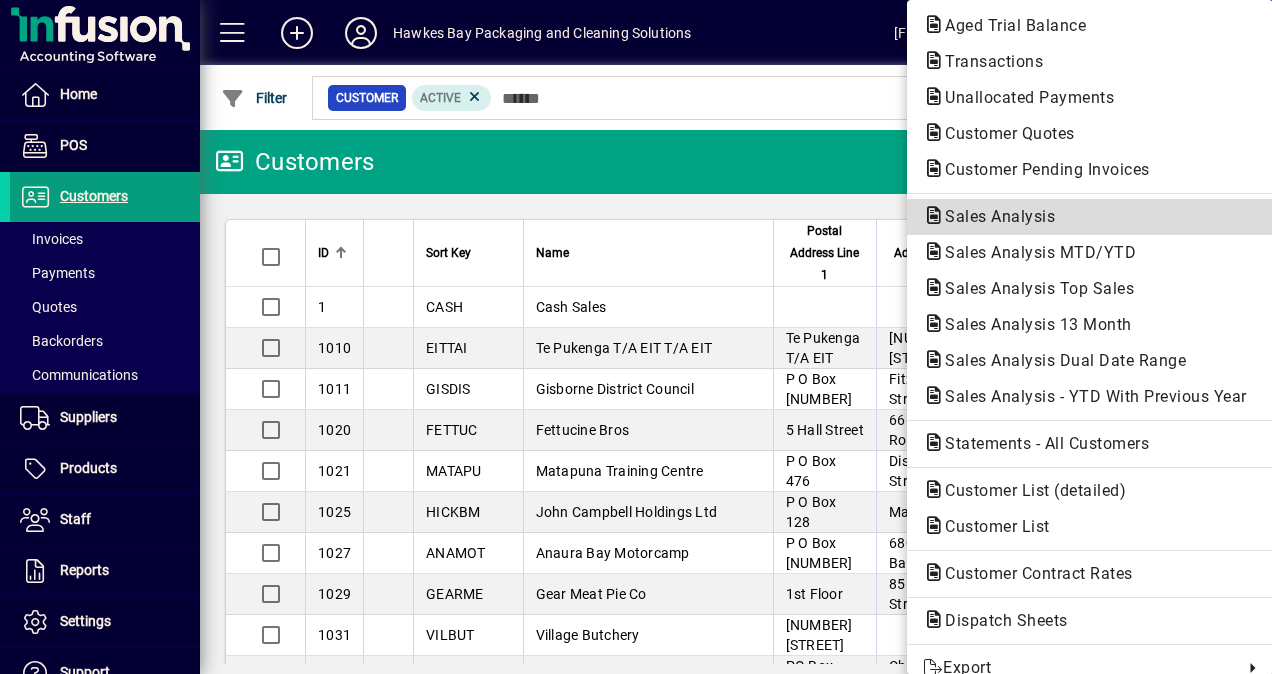 click on "Sales Analysis" 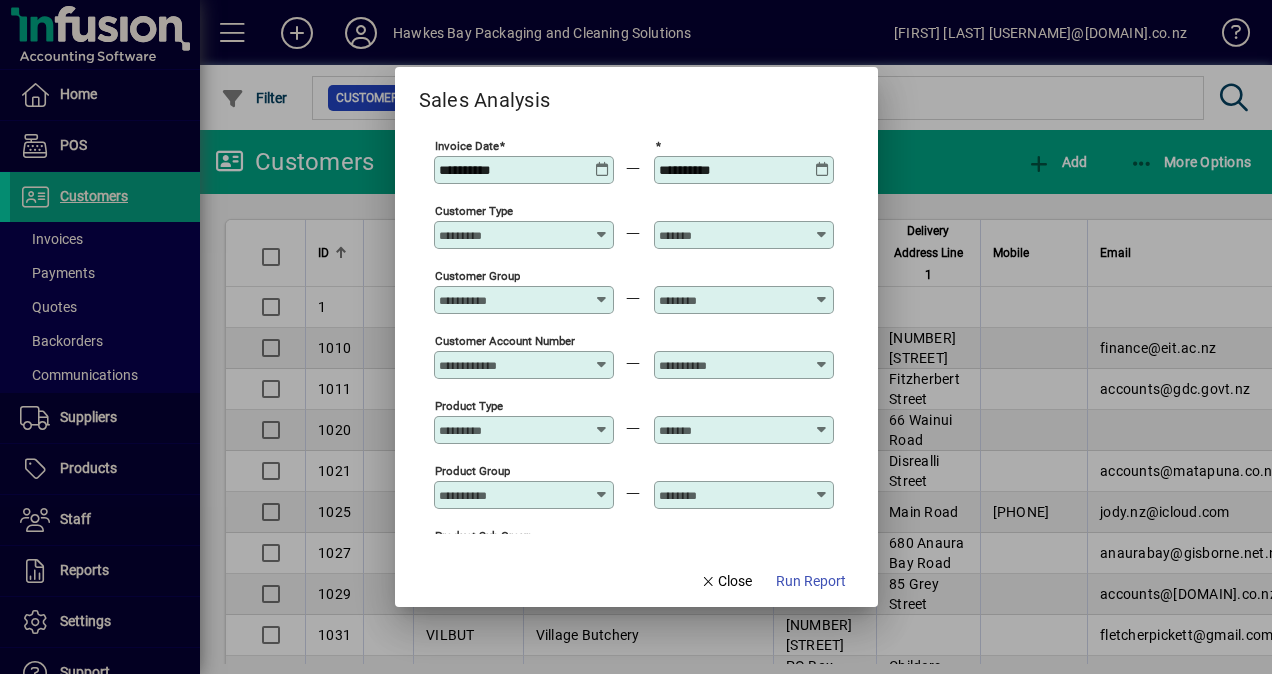 type on "**********" 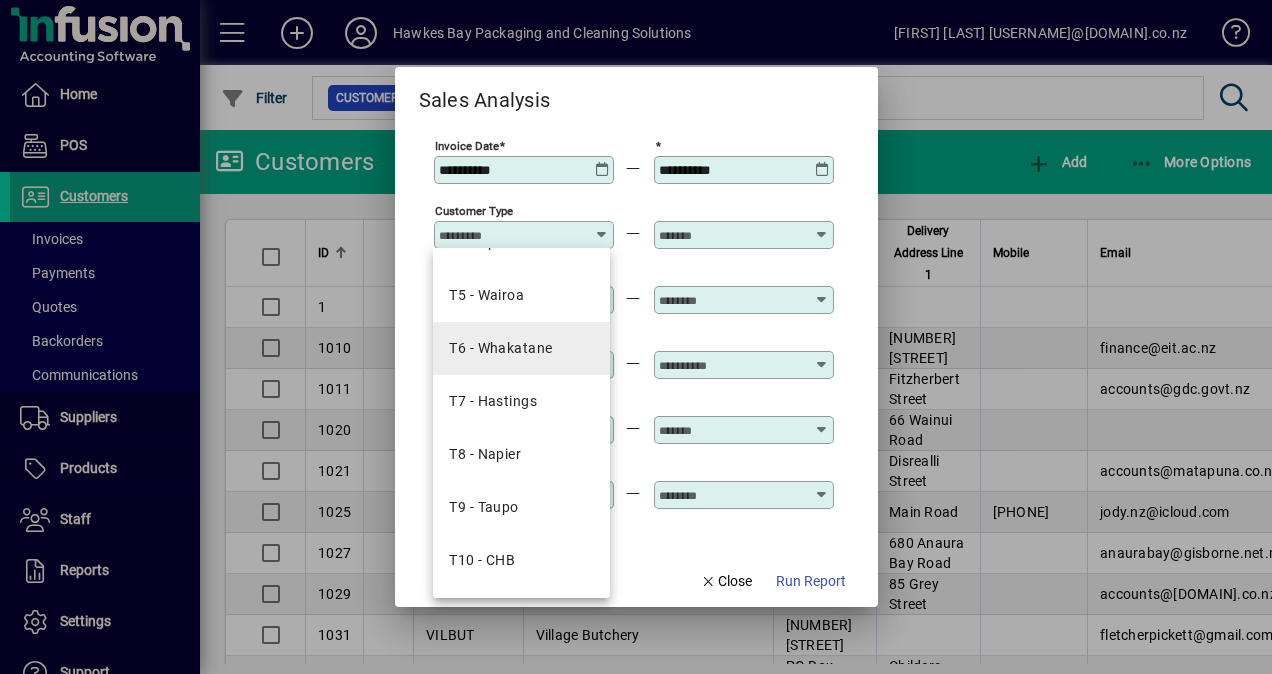 scroll, scrollTop: 402, scrollLeft: 0, axis: vertical 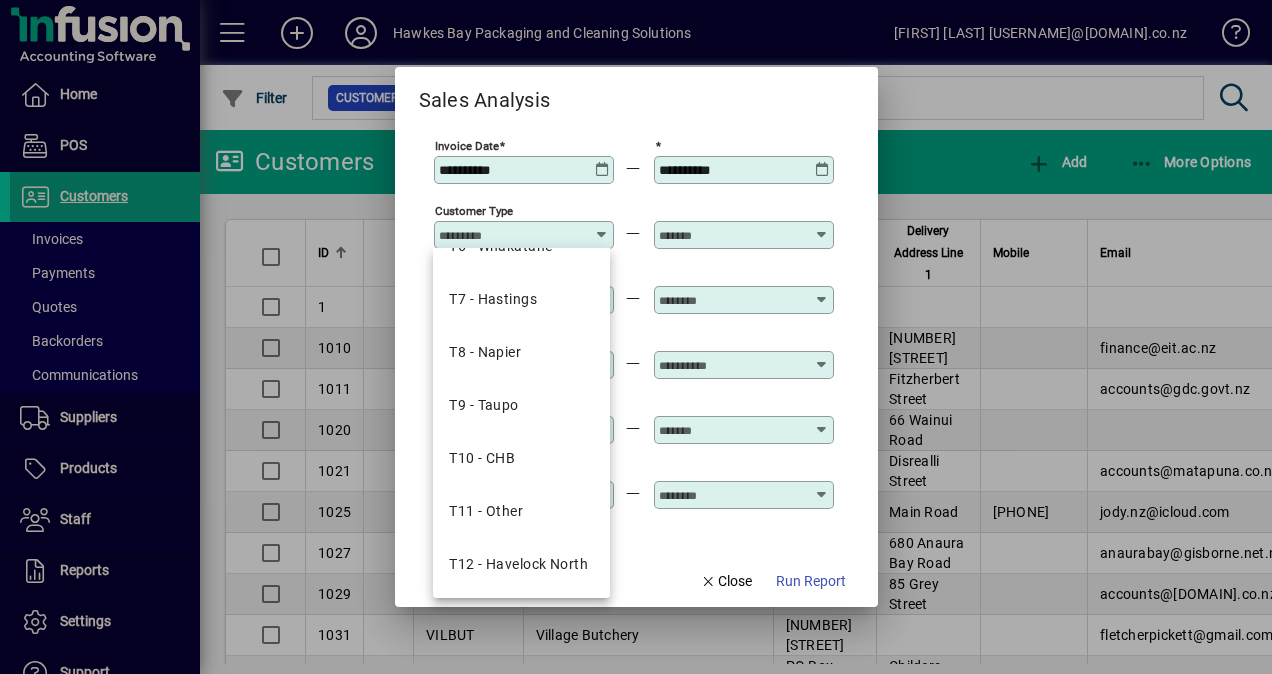click on "Sales Analysis" at bounding box center (636, 91) 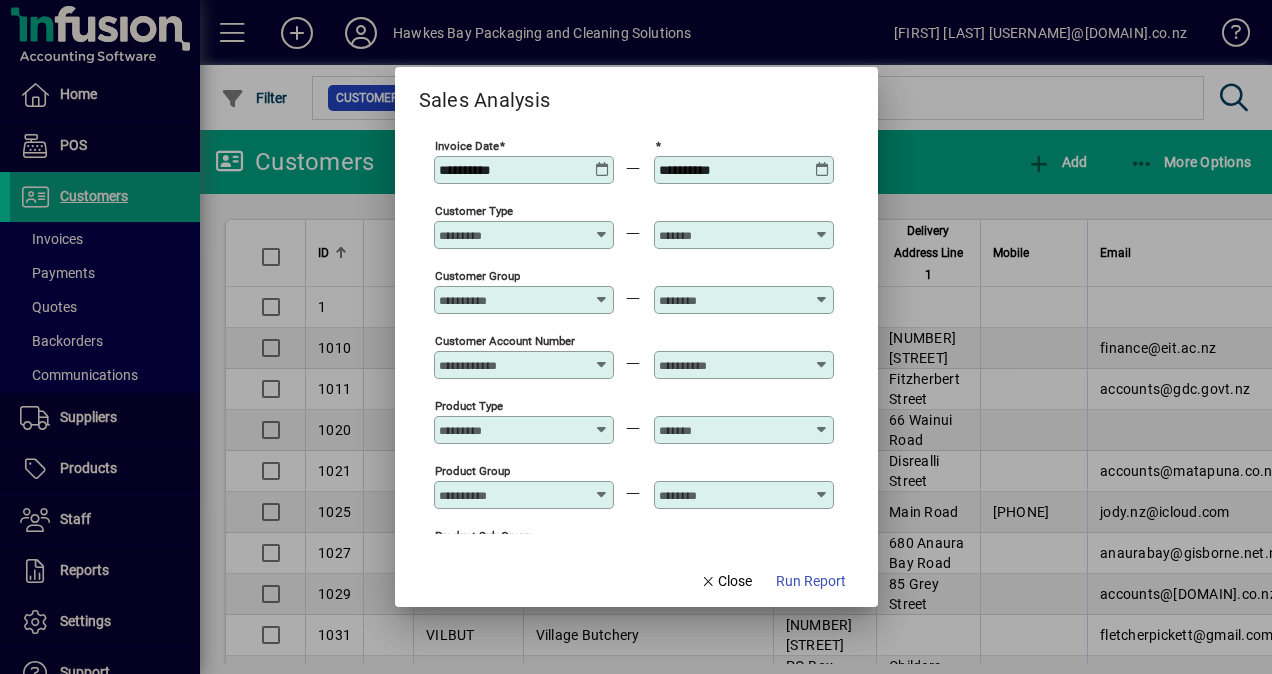 click on "Customer Account Number" at bounding box center [512, 365] 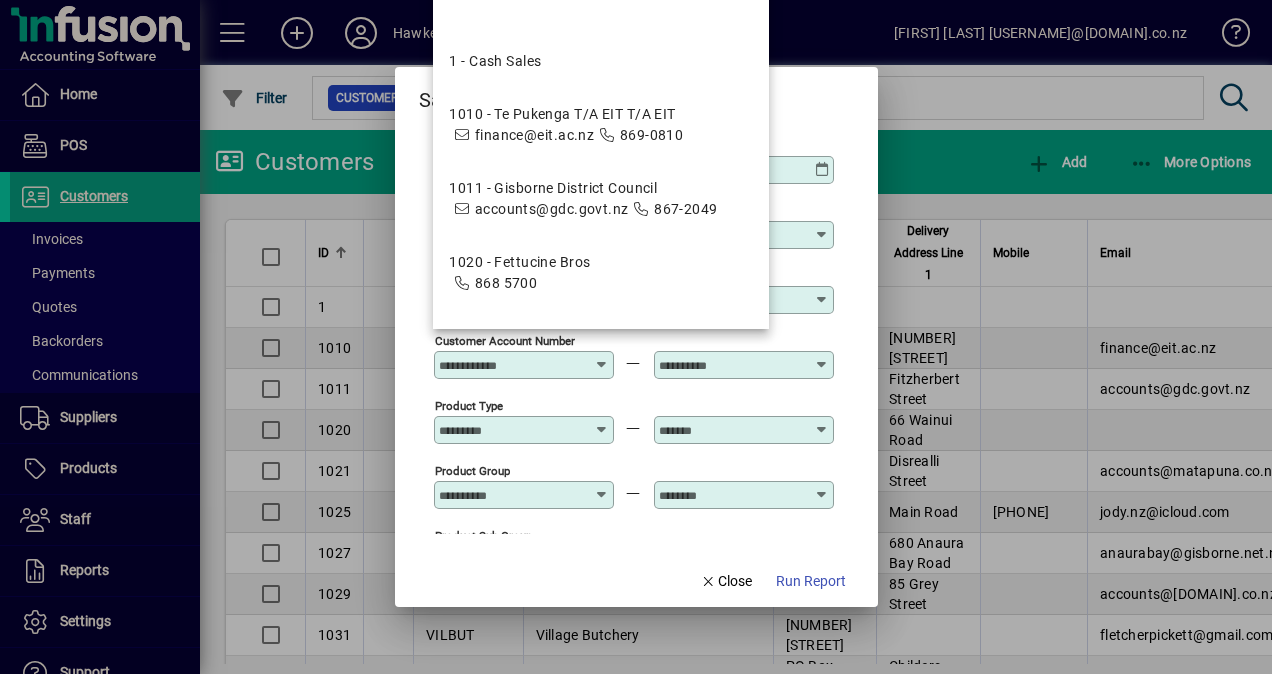 drag, startPoint x: 644, startPoint y: 11, endPoint x: 642, endPoint y: 31, distance: 20.09975 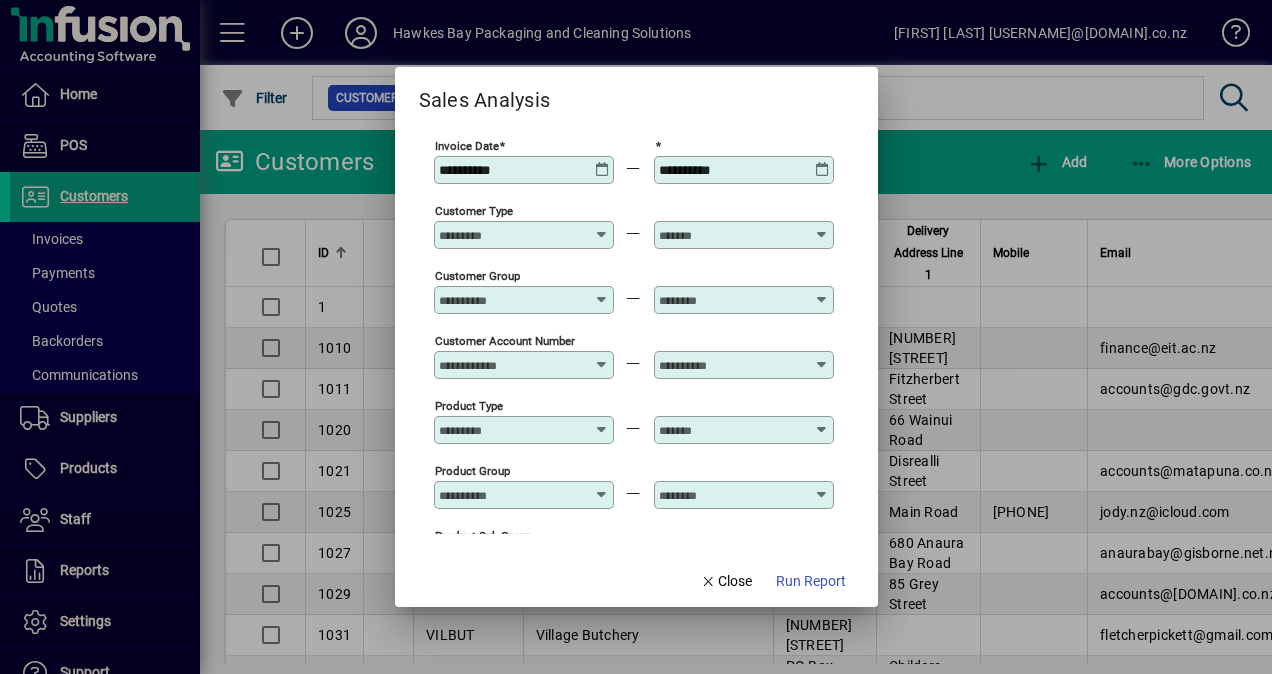 click on "Product Type" at bounding box center (524, 430) 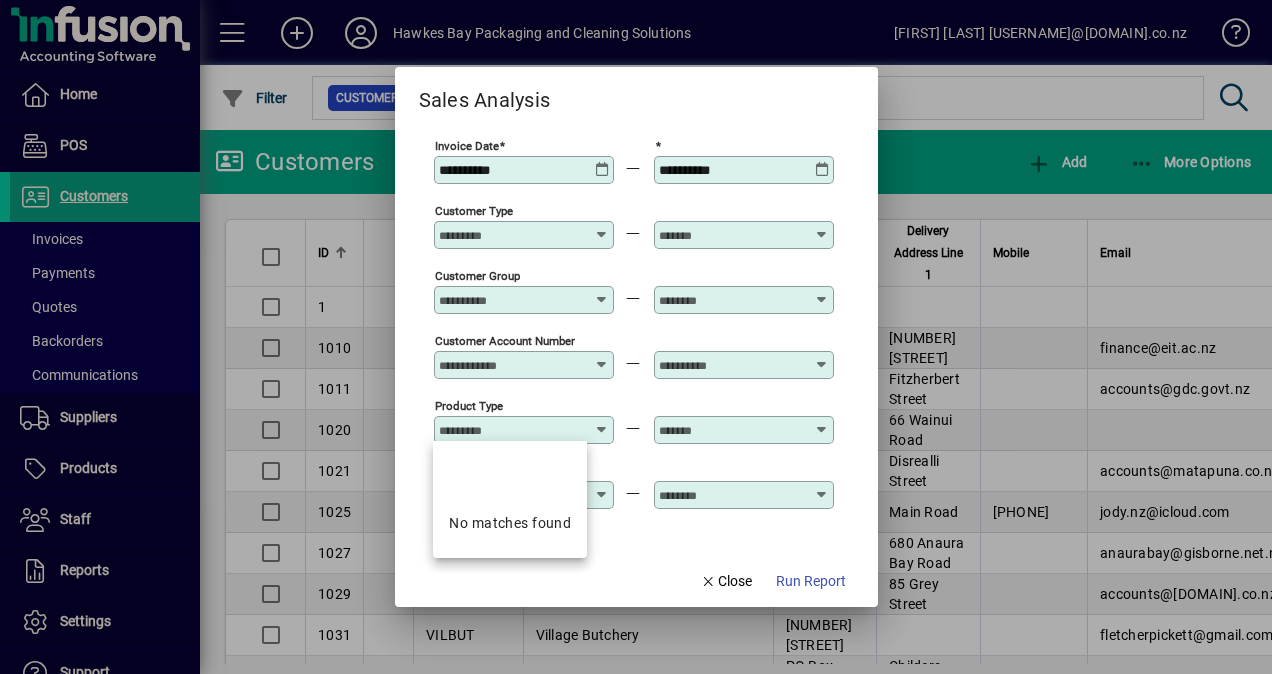 drag, startPoint x: 616, startPoint y: 105, endPoint x: 822, endPoint y: 96, distance: 206.1965 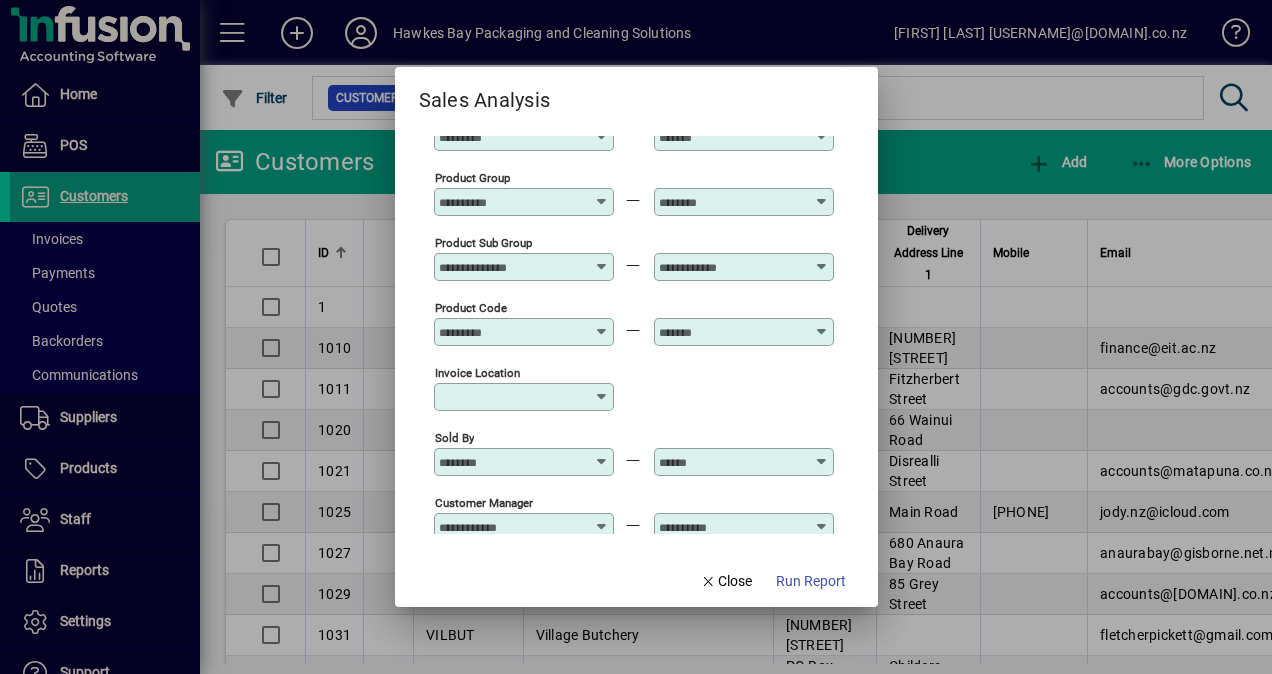 scroll, scrollTop: 400, scrollLeft: 0, axis: vertical 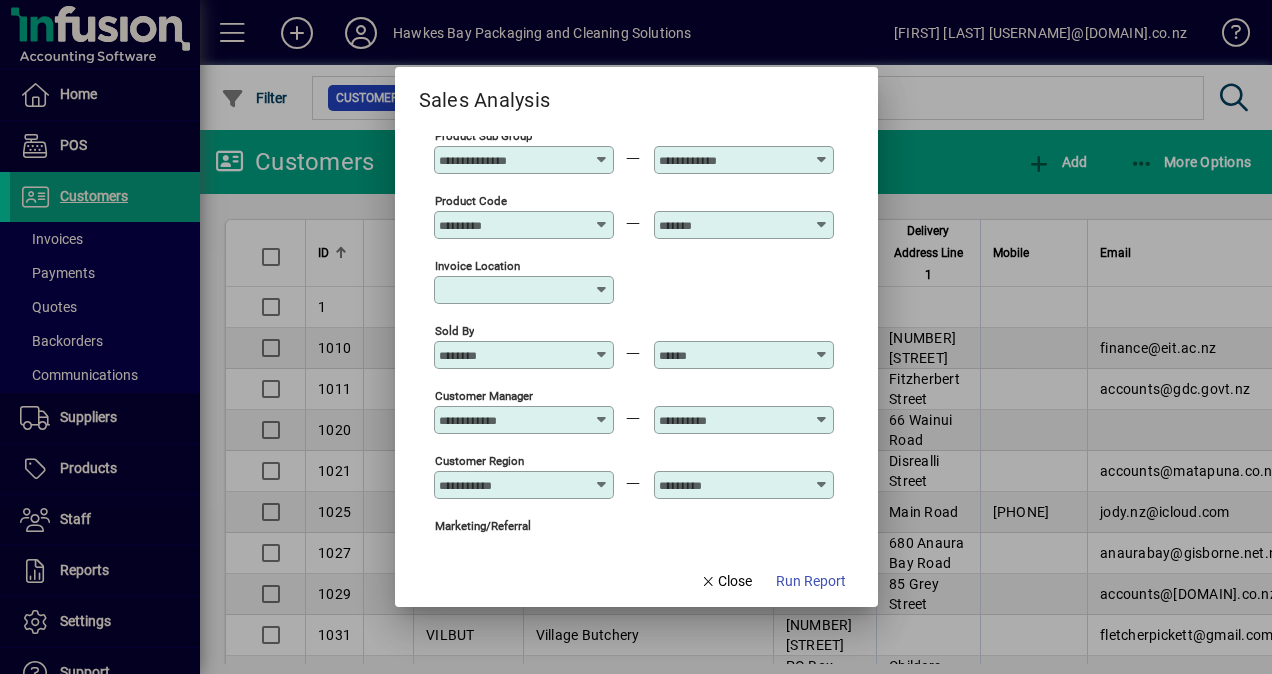 click on "Sold By" at bounding box center (524, 355) 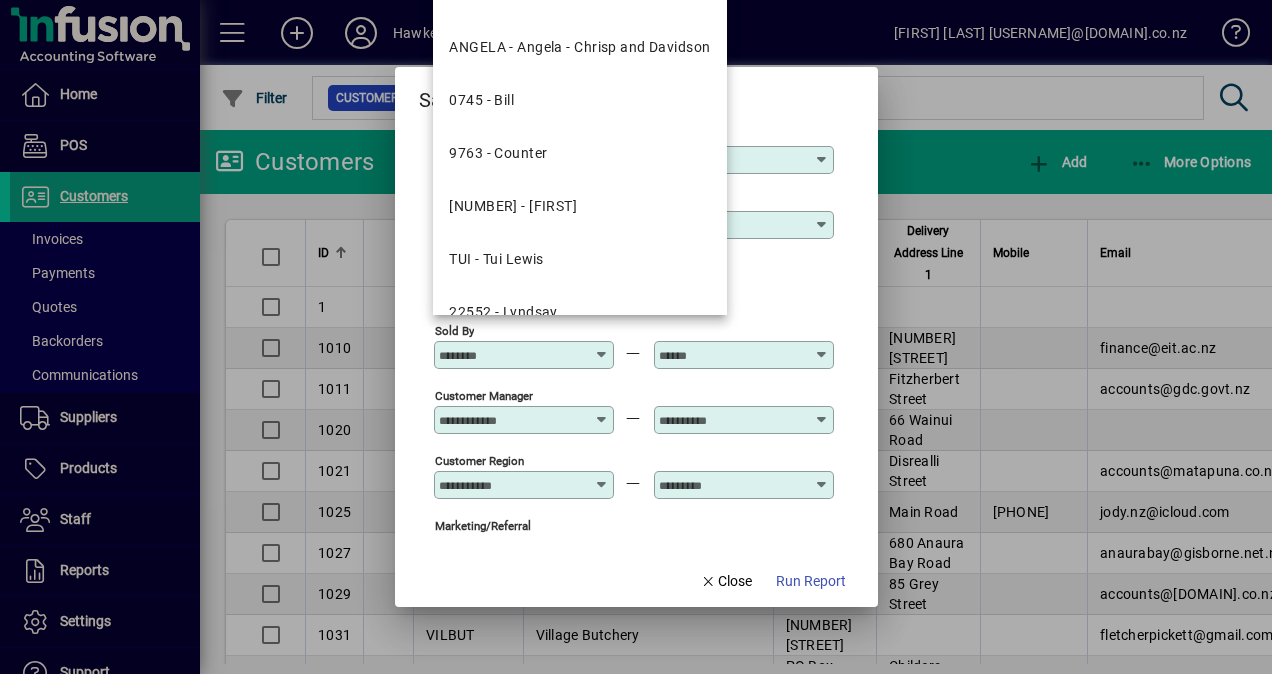 drag, startPoint x: 532, startPoint y: 260, endPoint x: 740, endPoint y: 310, distance: 213.92522 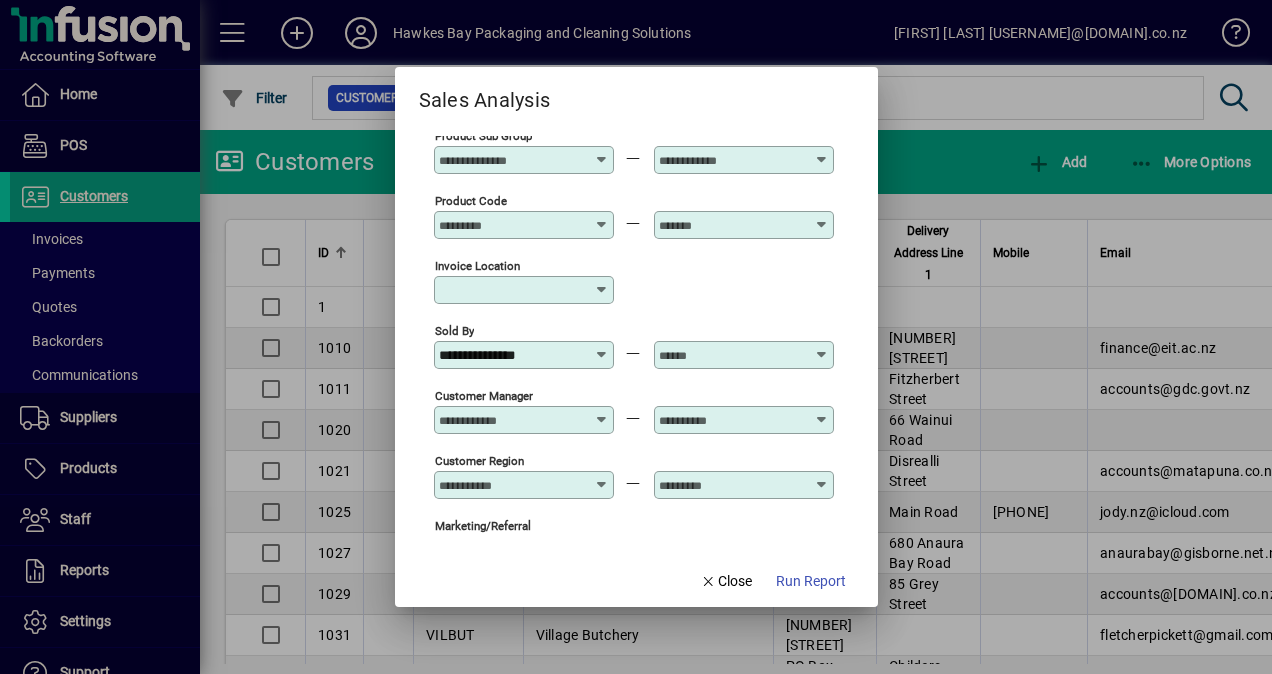 click at bounding box center [732, 355] 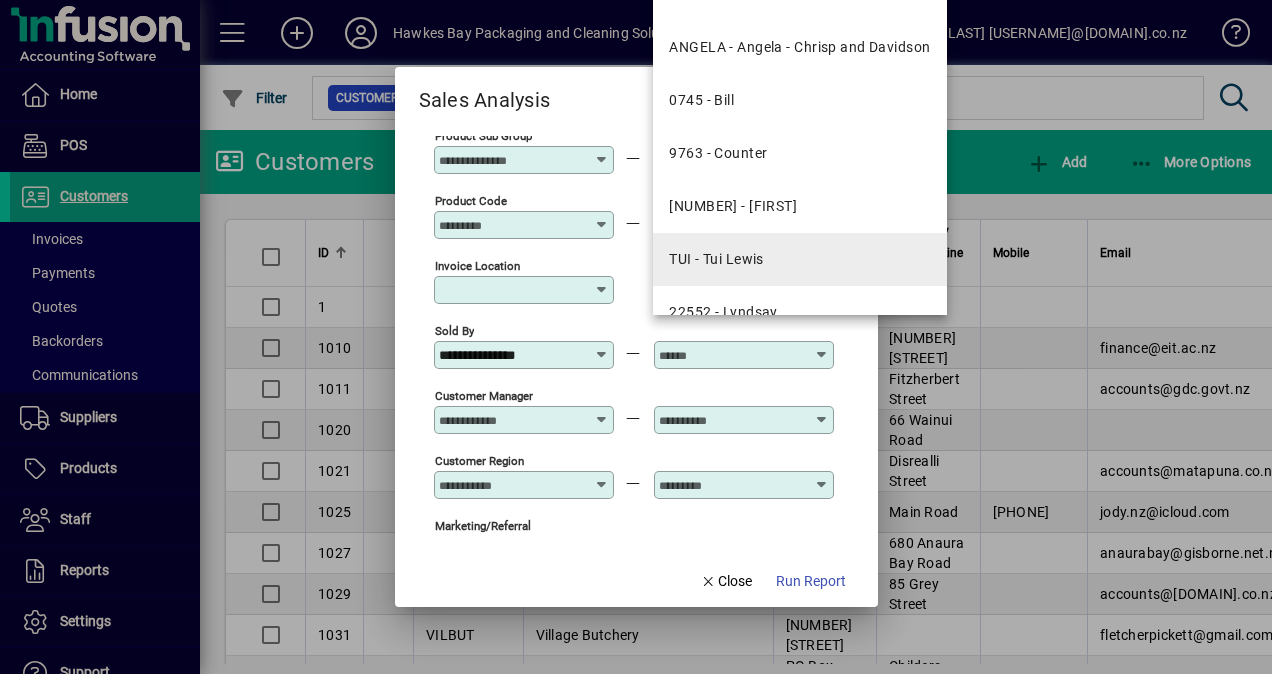 click on "TUI - Tui Lewis" at bounding box center (799, 259) 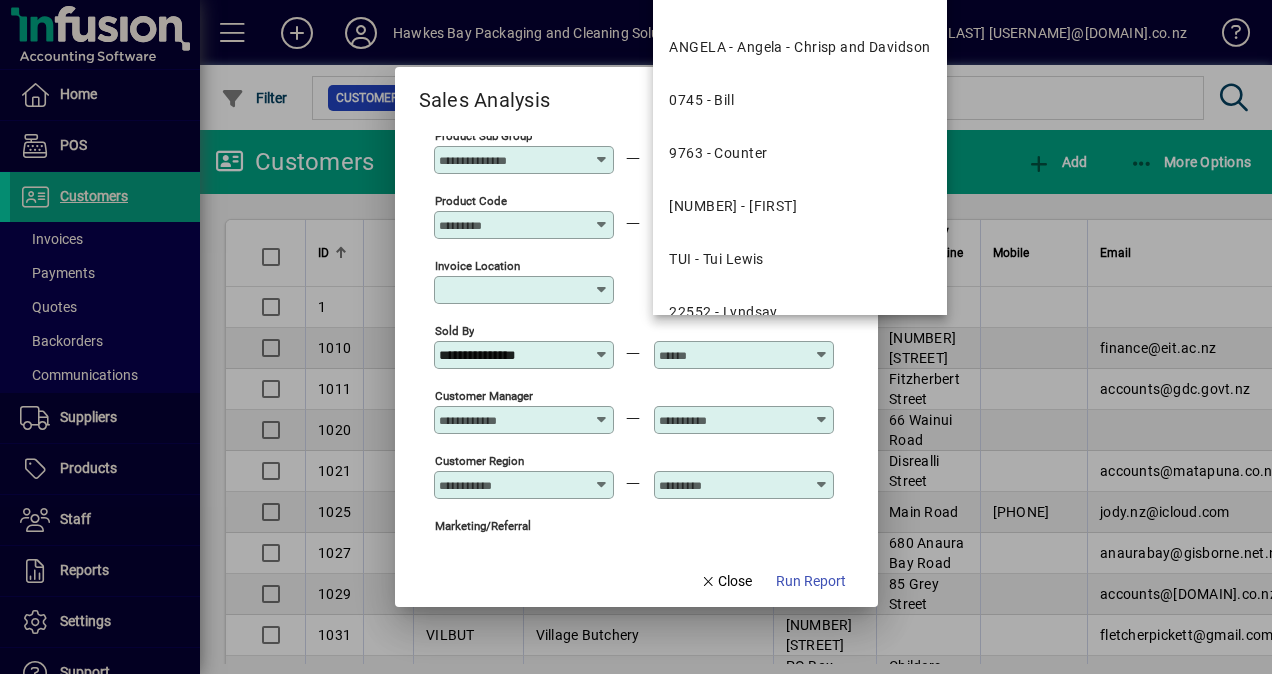 type on "**********" 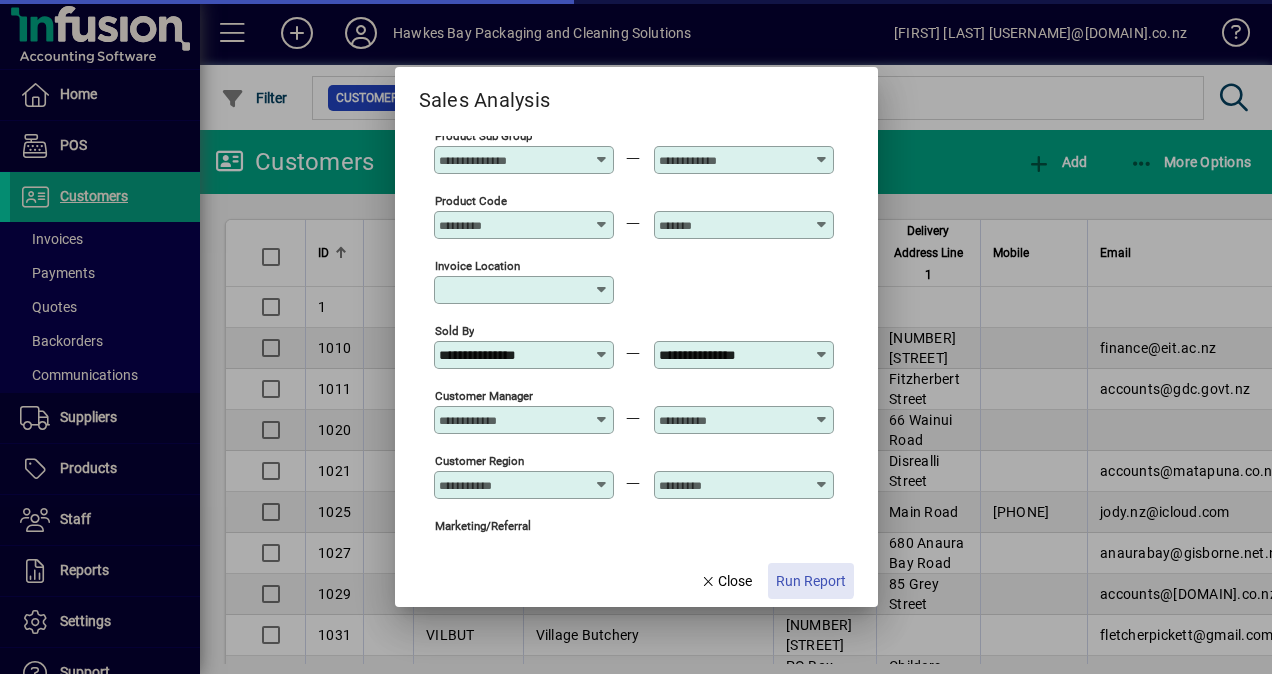 click on "Run Report" 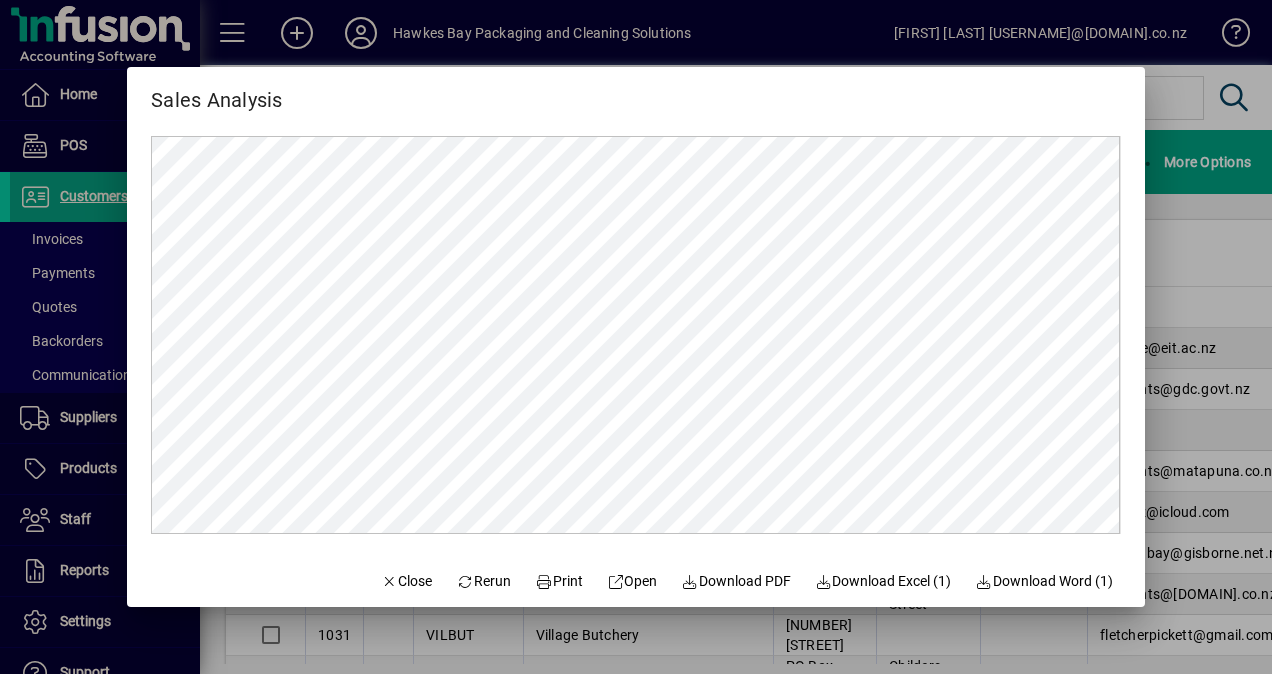 scroll, scrollTop: 0, scrollLeft: 0, axis: both 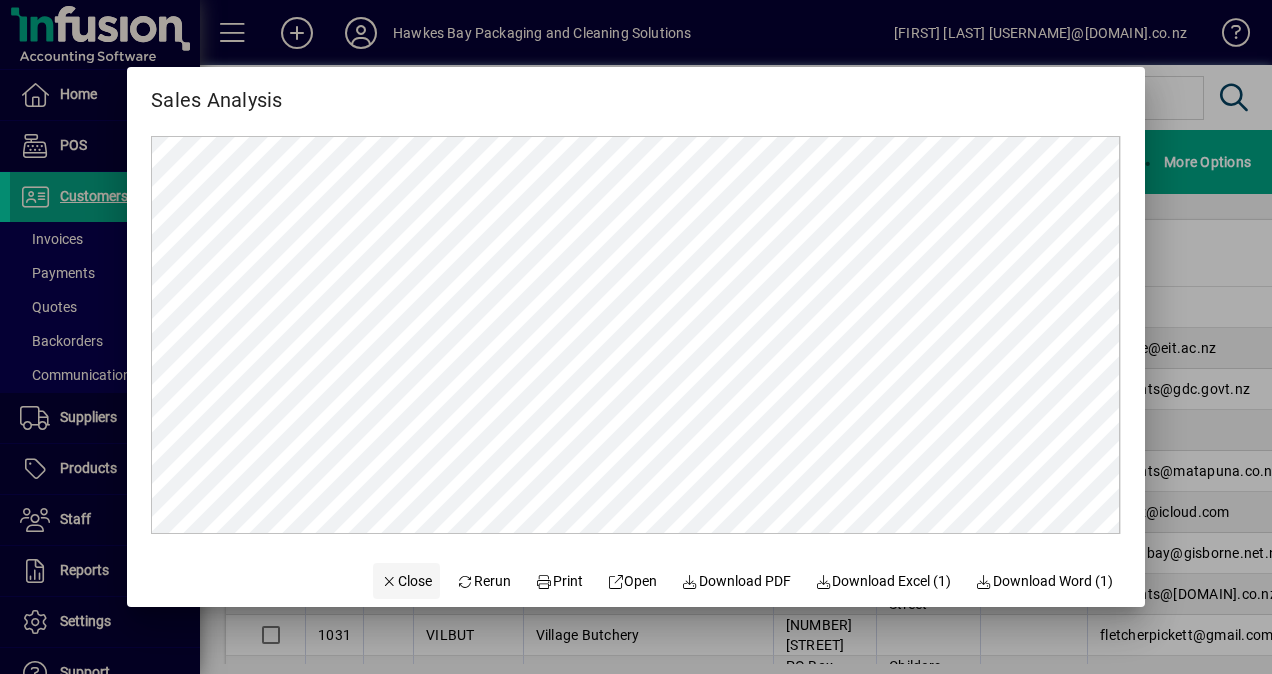 click on "Close" 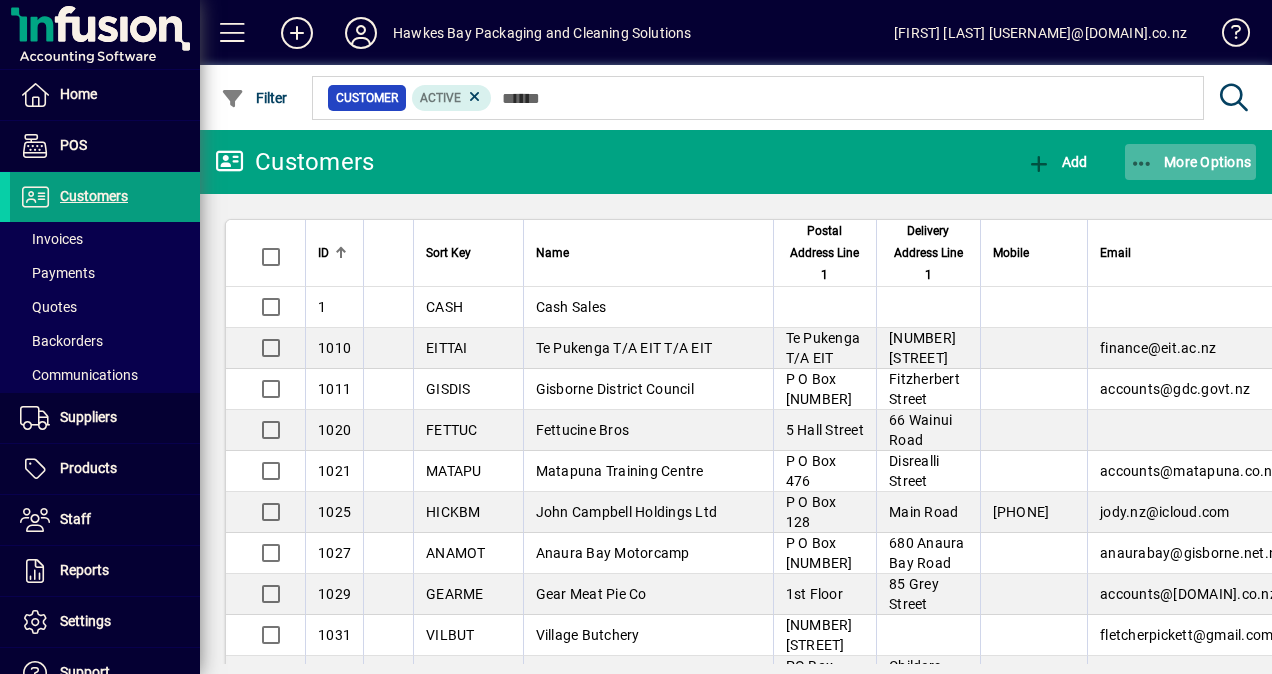 click 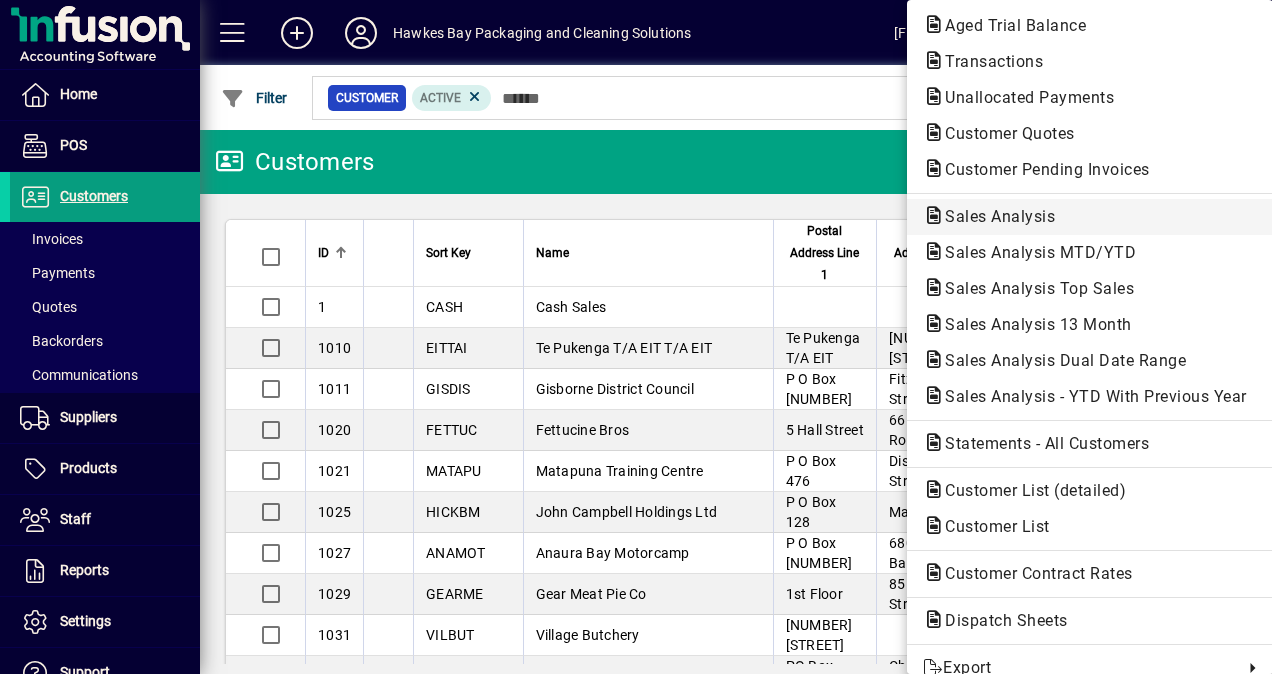 click on "Sales Analysis" at bounding box center [1034, 252] 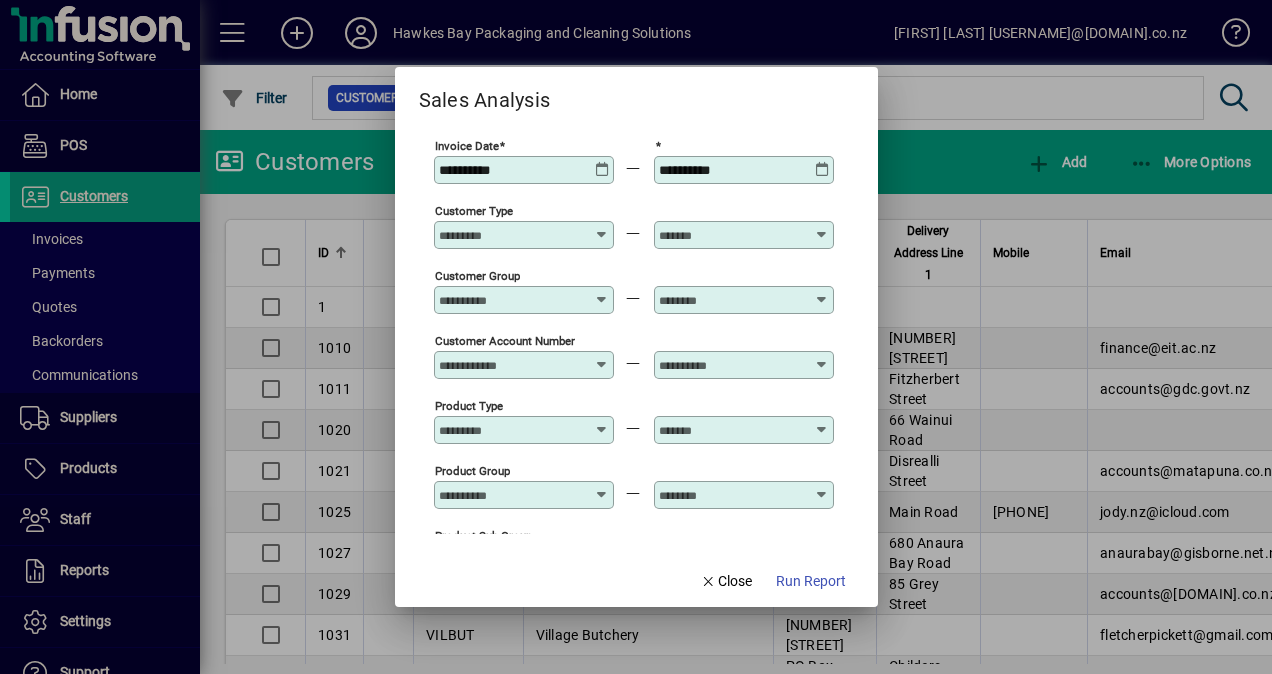 type on "**********" 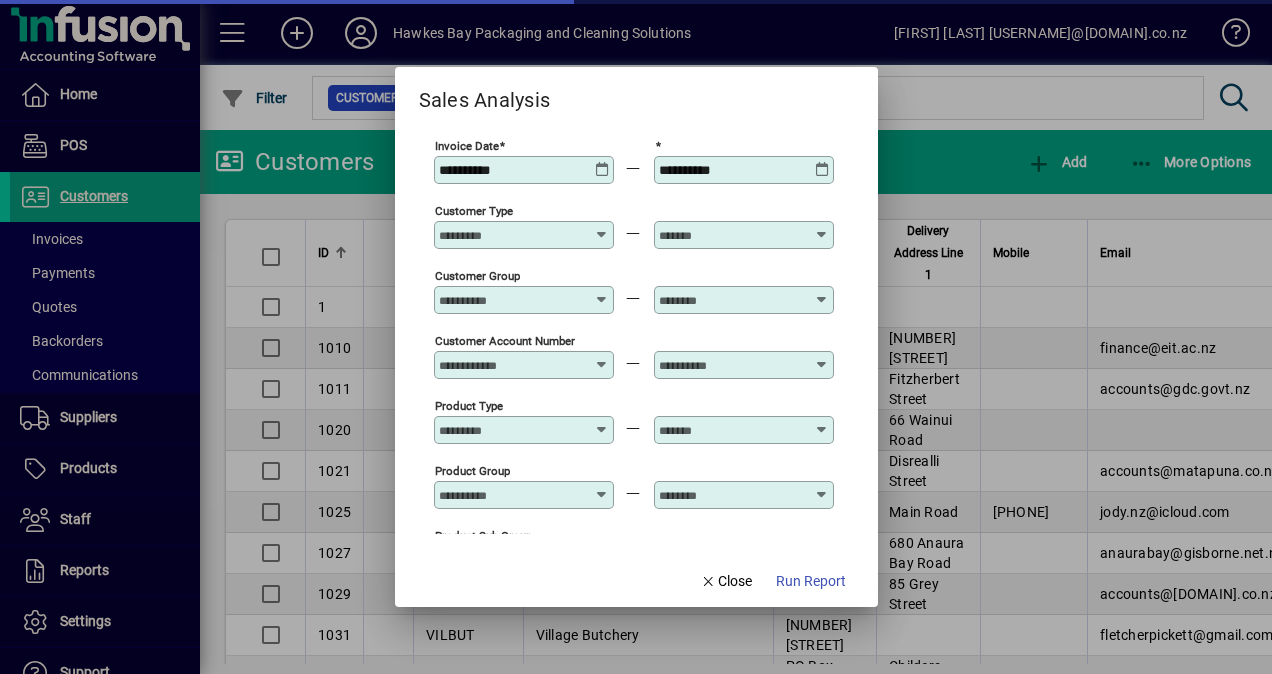 click on "Sold By" at bounding box center (512, 755) 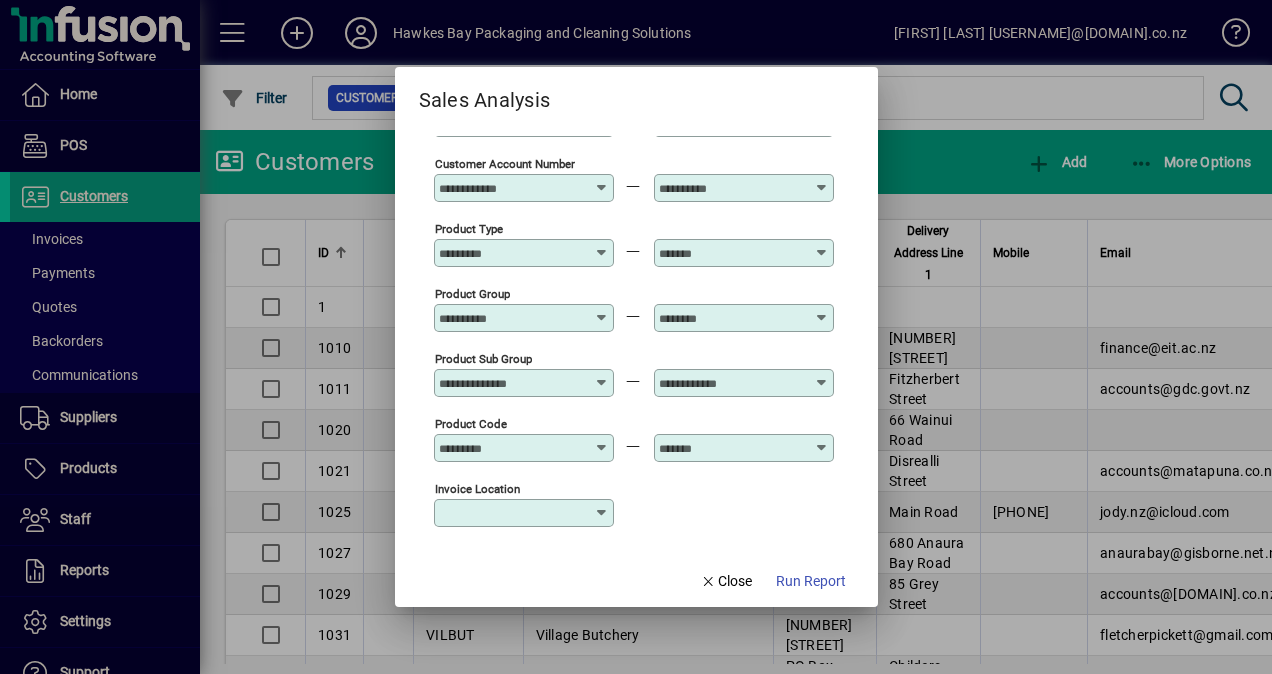 scroll, scrollTop: 0, scrollLeft: 0, axis: both 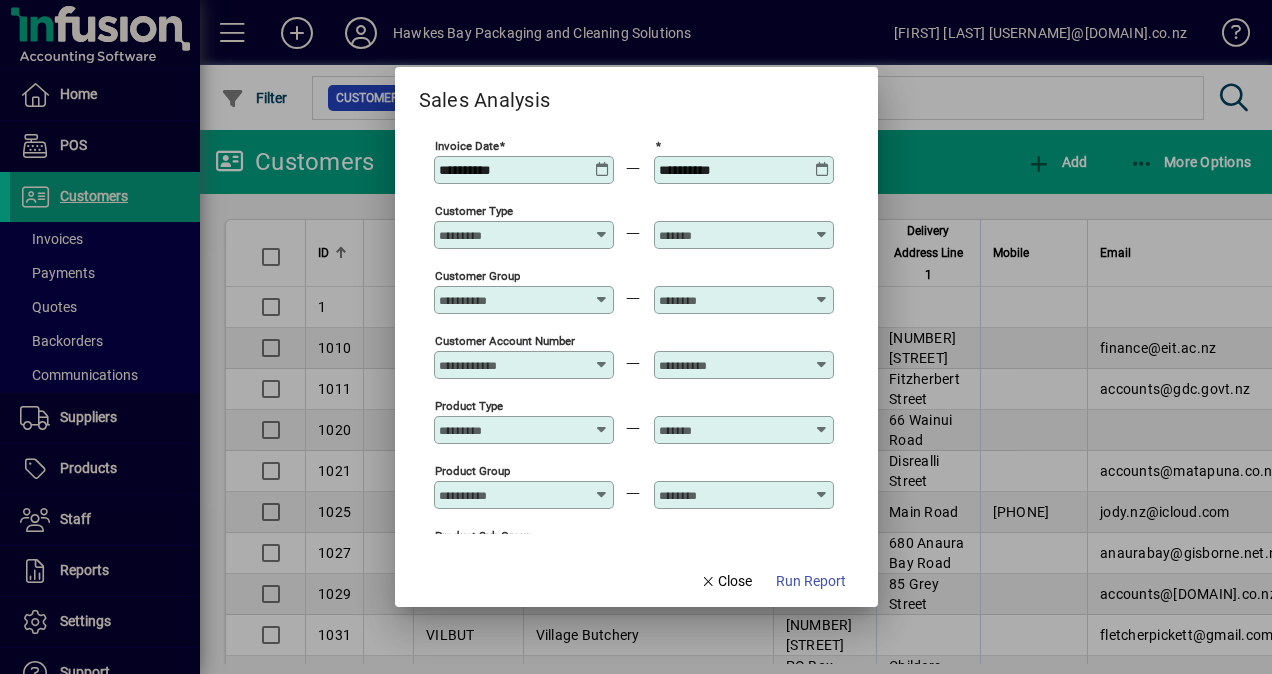 click at bounding box center (602, 162) 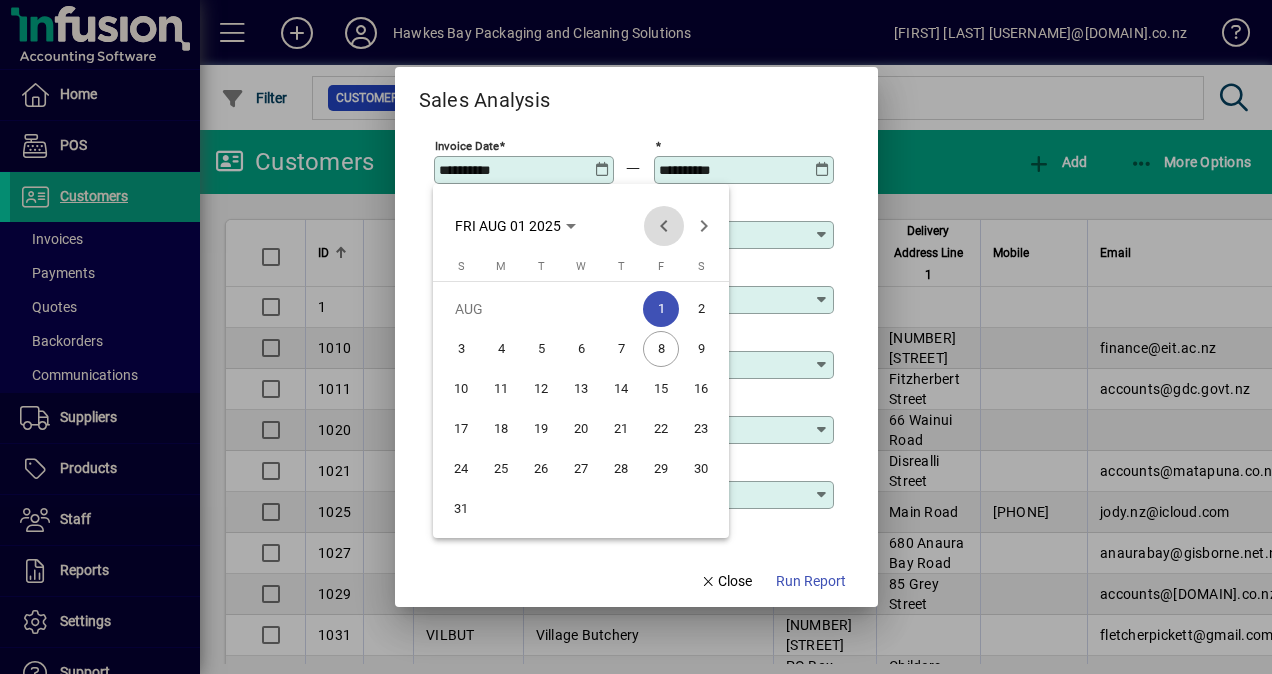 click at bounding box center [664, 226] 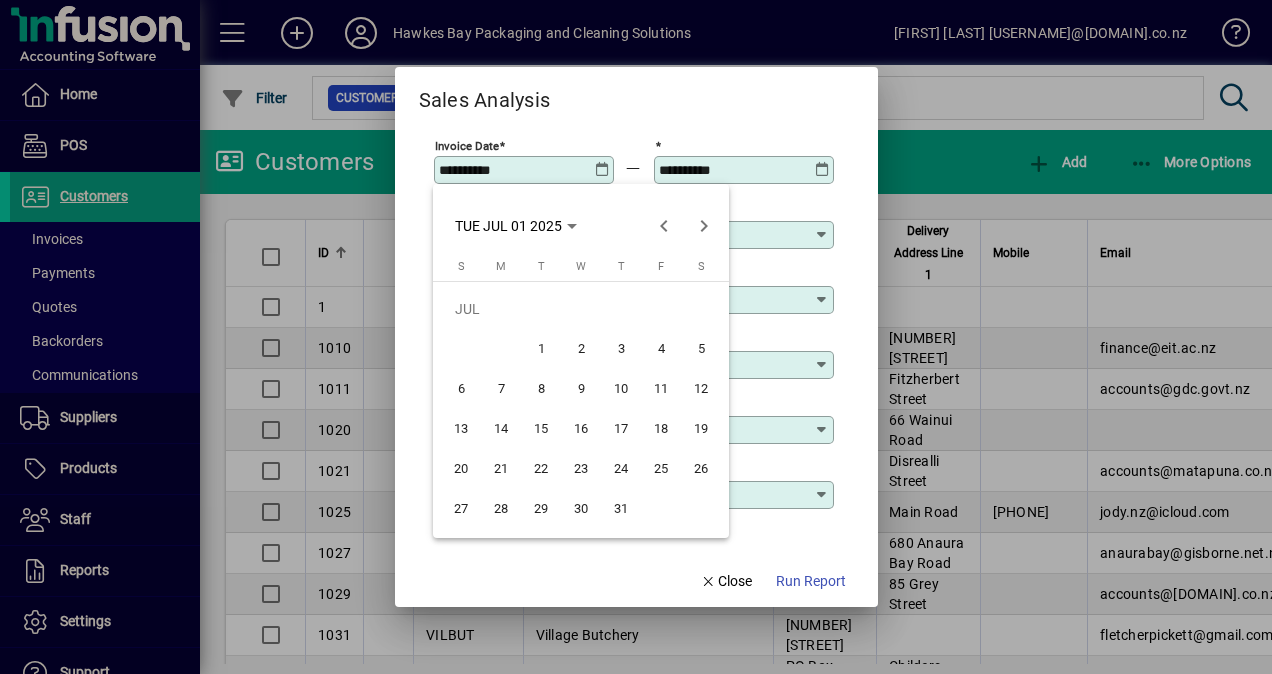click on "1" at bounding box center (541, 349) 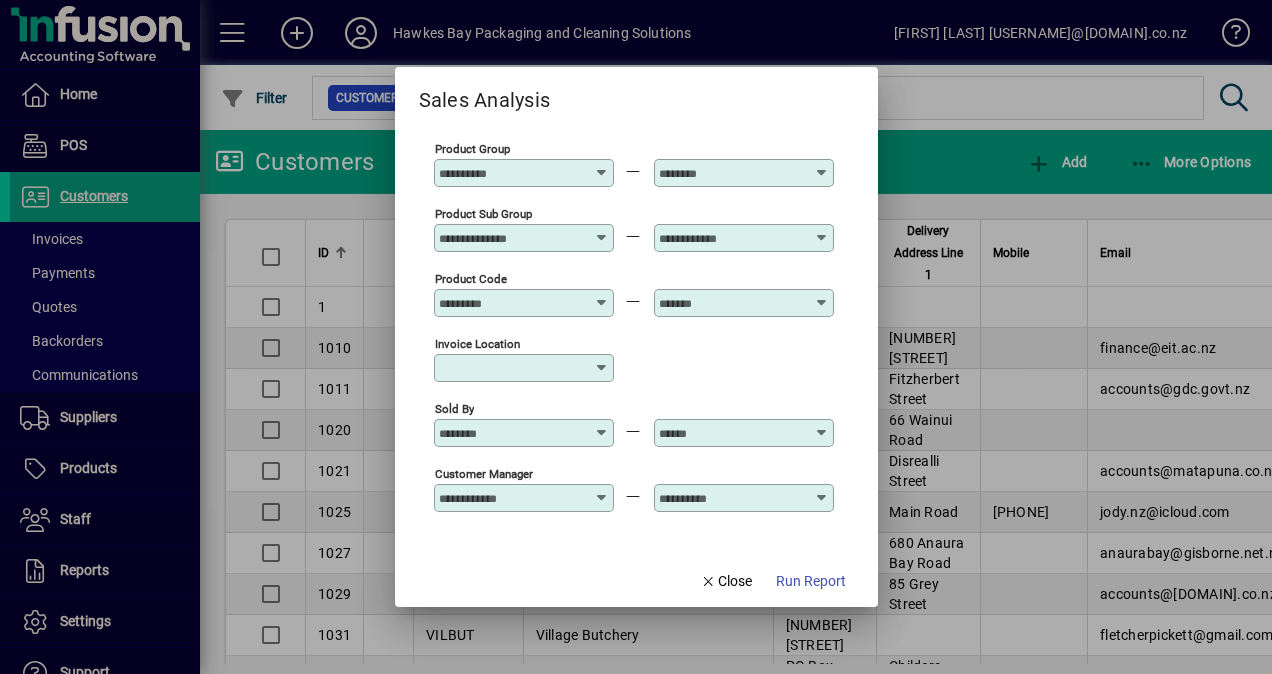 scroll, scrollTop: 400, scrollLeft: 0, axis: vertical 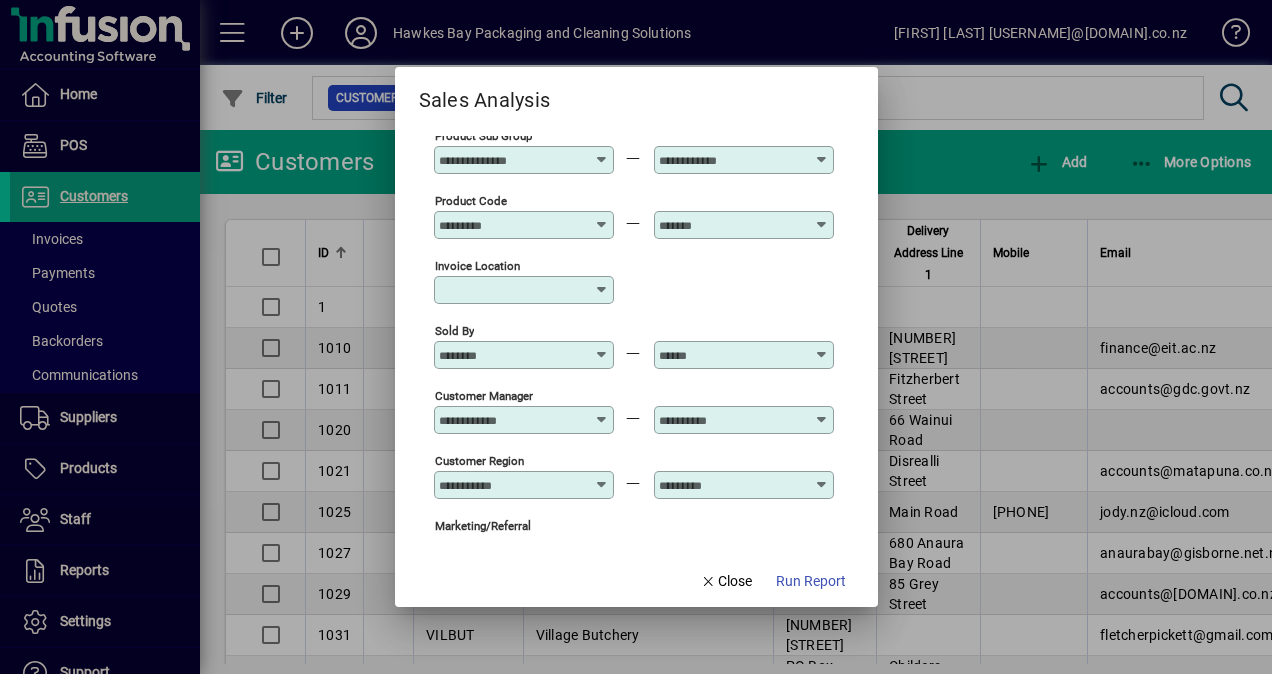 click on "Sold By" at bounding box center [512, 355] 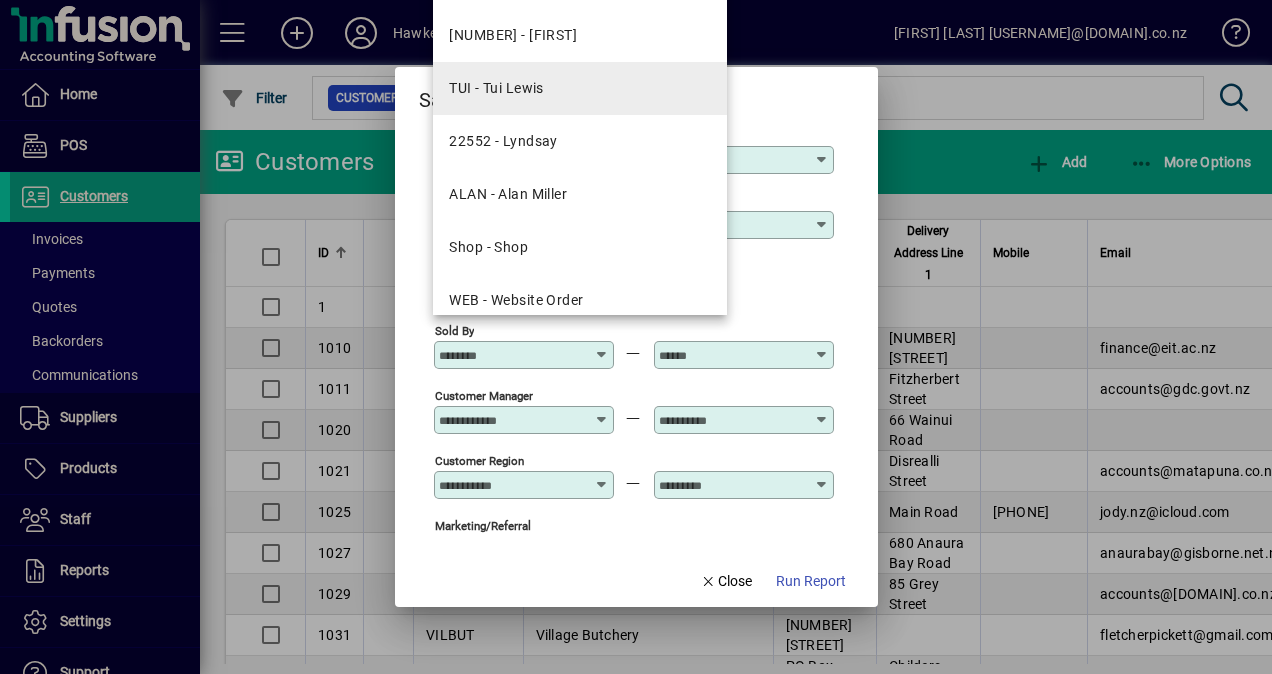scroll, scrollTop: 244, scrollLeft: 0, axis: vertical 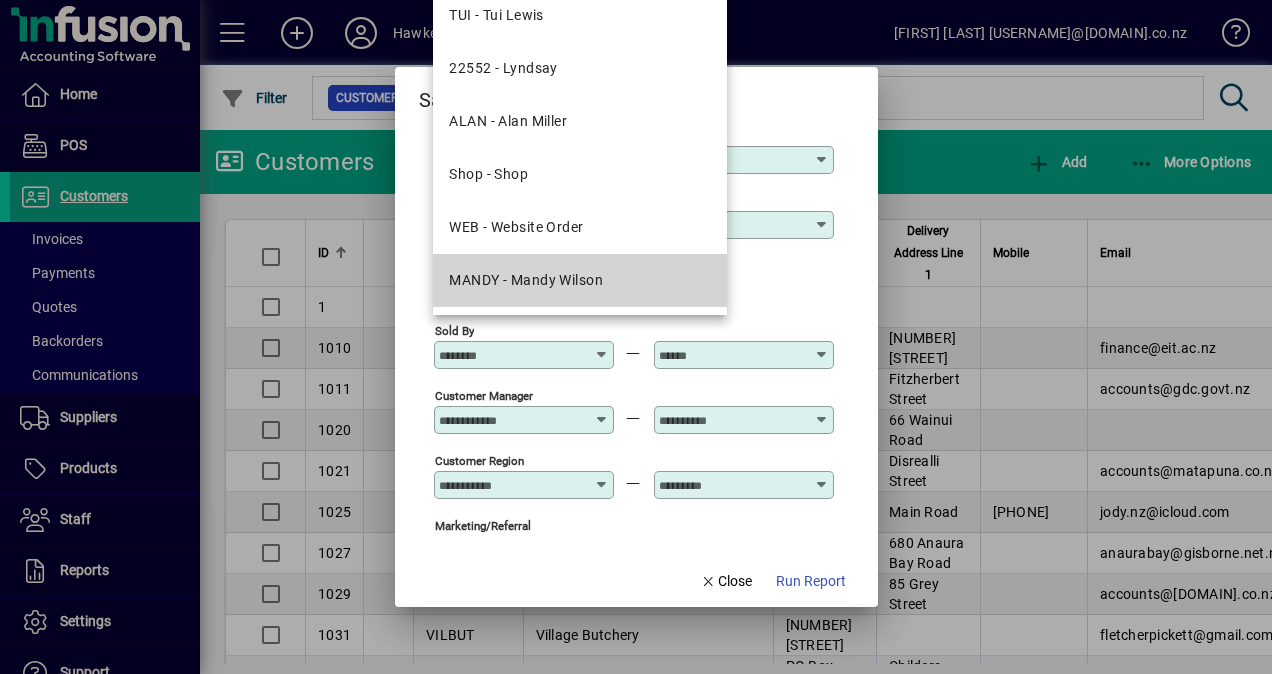 click on "MANDY - Mandy Wilson" at bounding box center [526, 280] 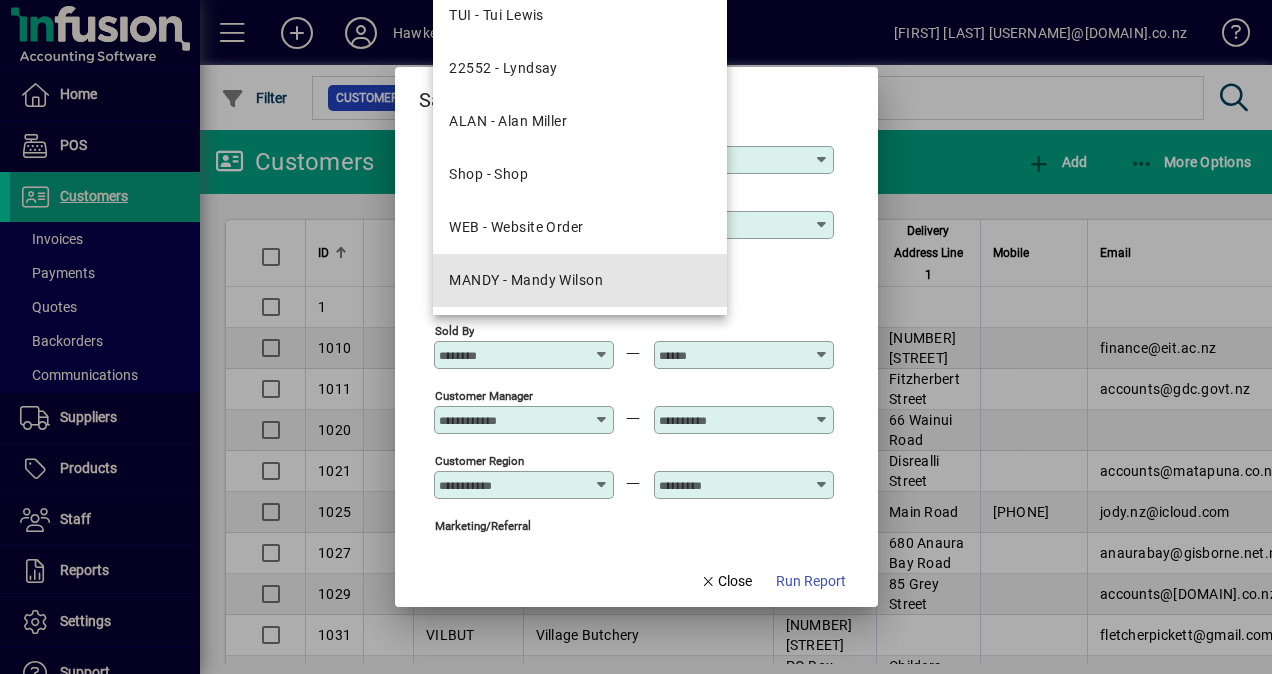 type on "**********" 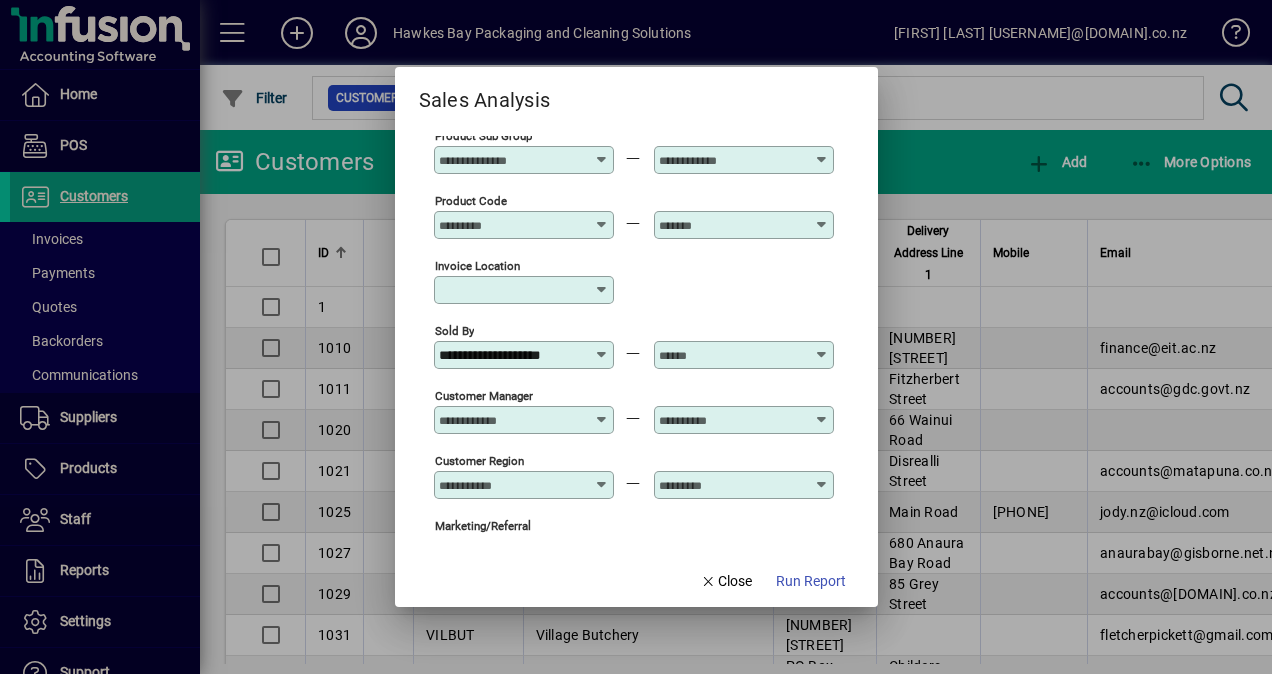 scroll, scrollTop: 0, scrollLeft: 6, axis: horizontal 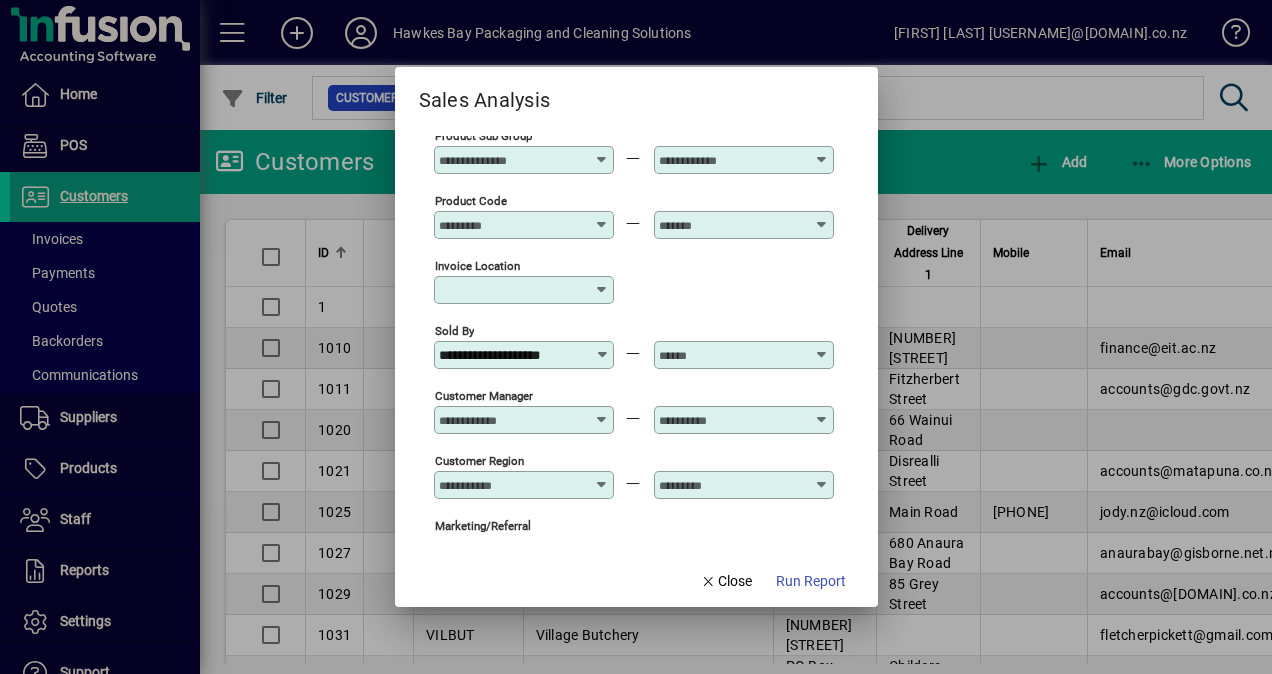 drag, startPoint x: 751, startPoint y: 349, endPoint x: 760, endPoint y: 342, distance: 11.401754 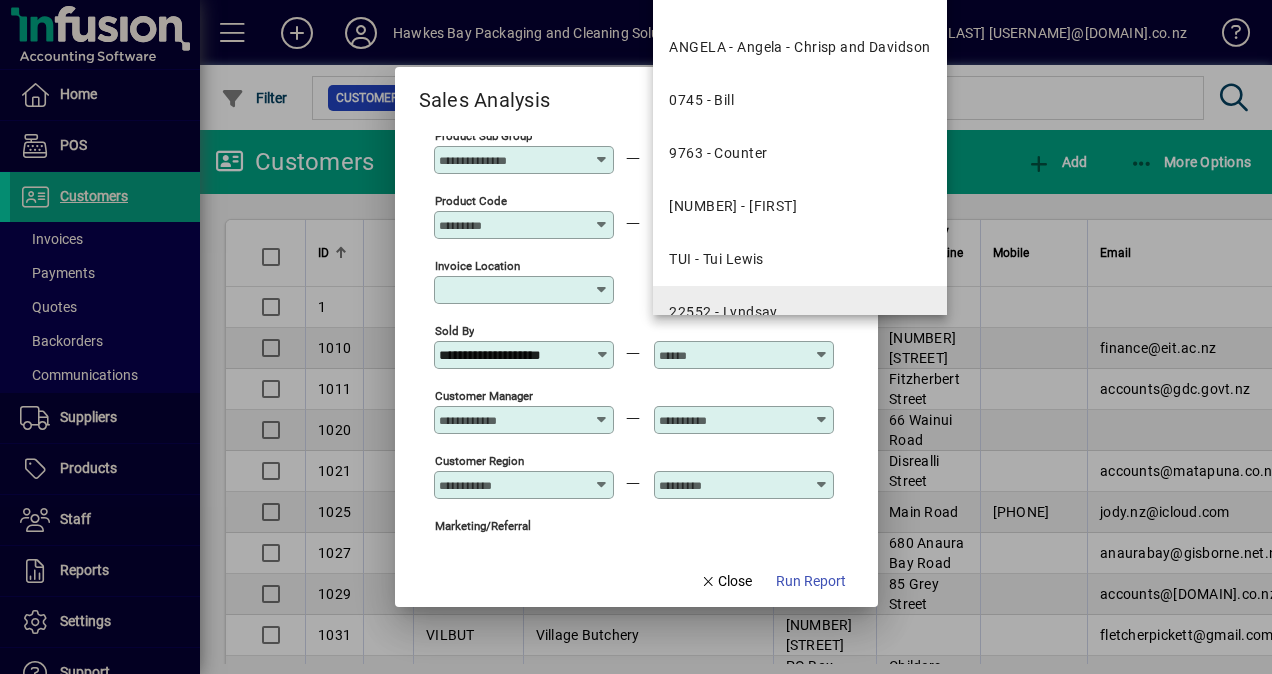 scroll, scrollTop: 0, scrollLeft: 0, axis: both 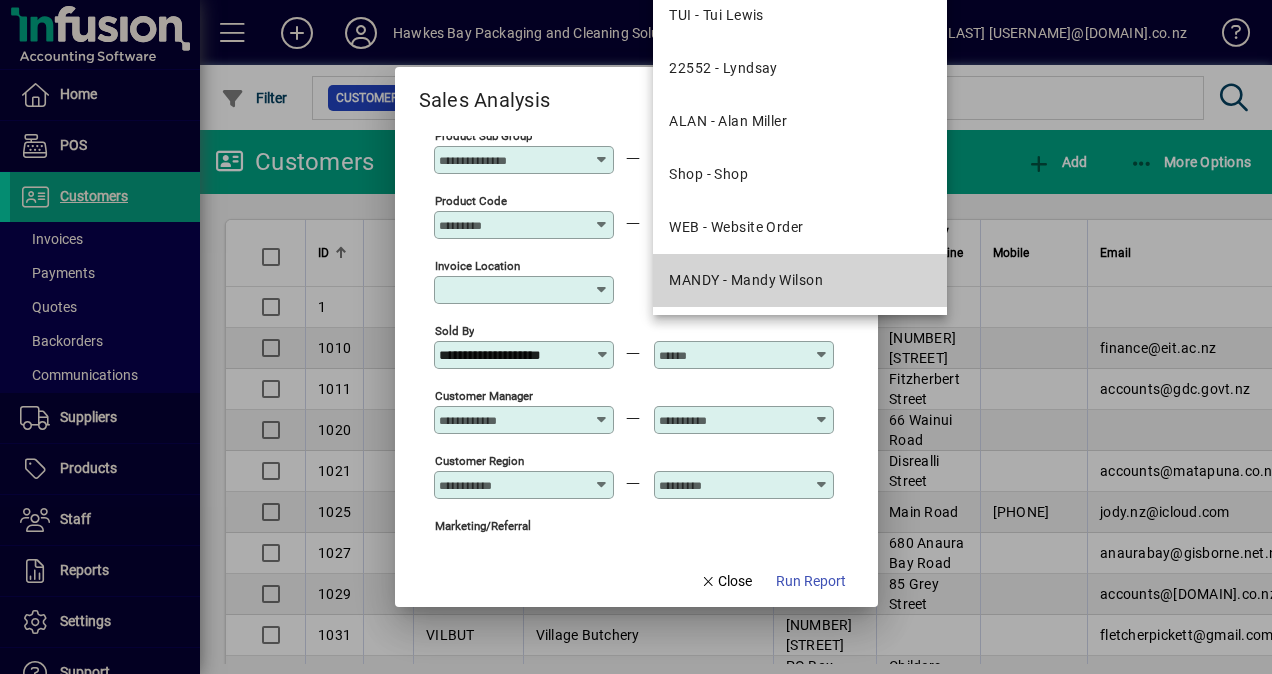 click on "MANDY - Mandy Wilson" at bounding box center (746, 280) 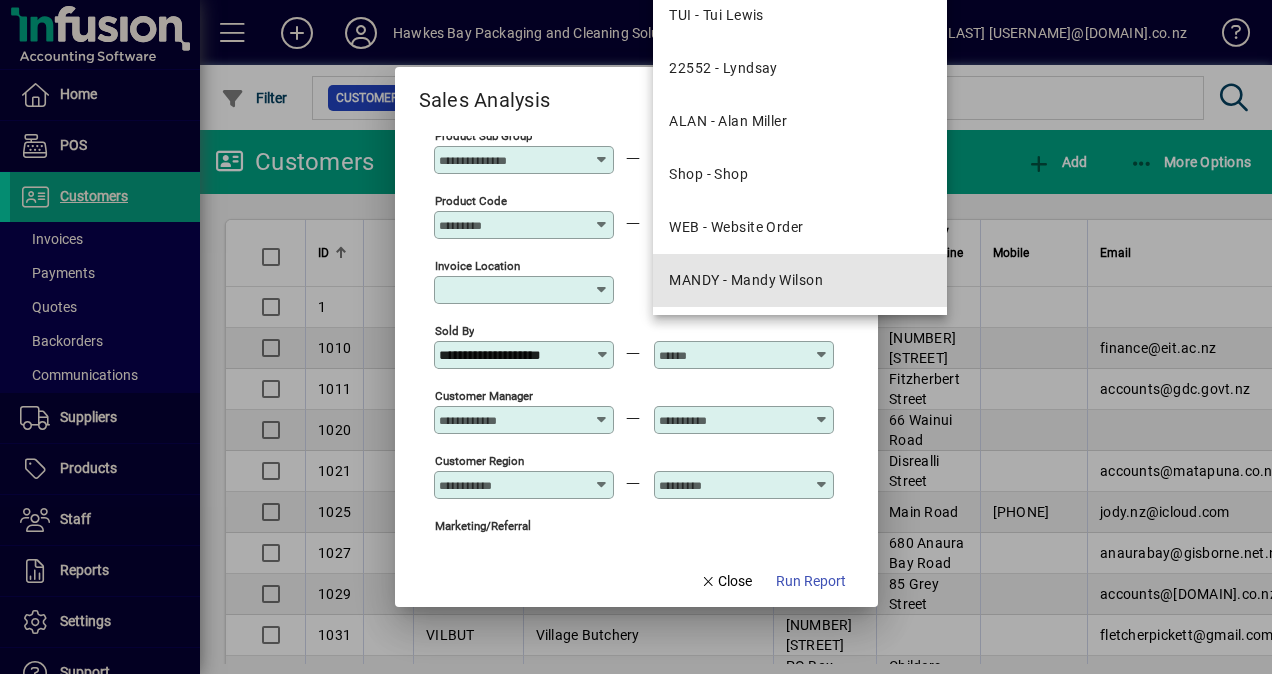 type on "**********" 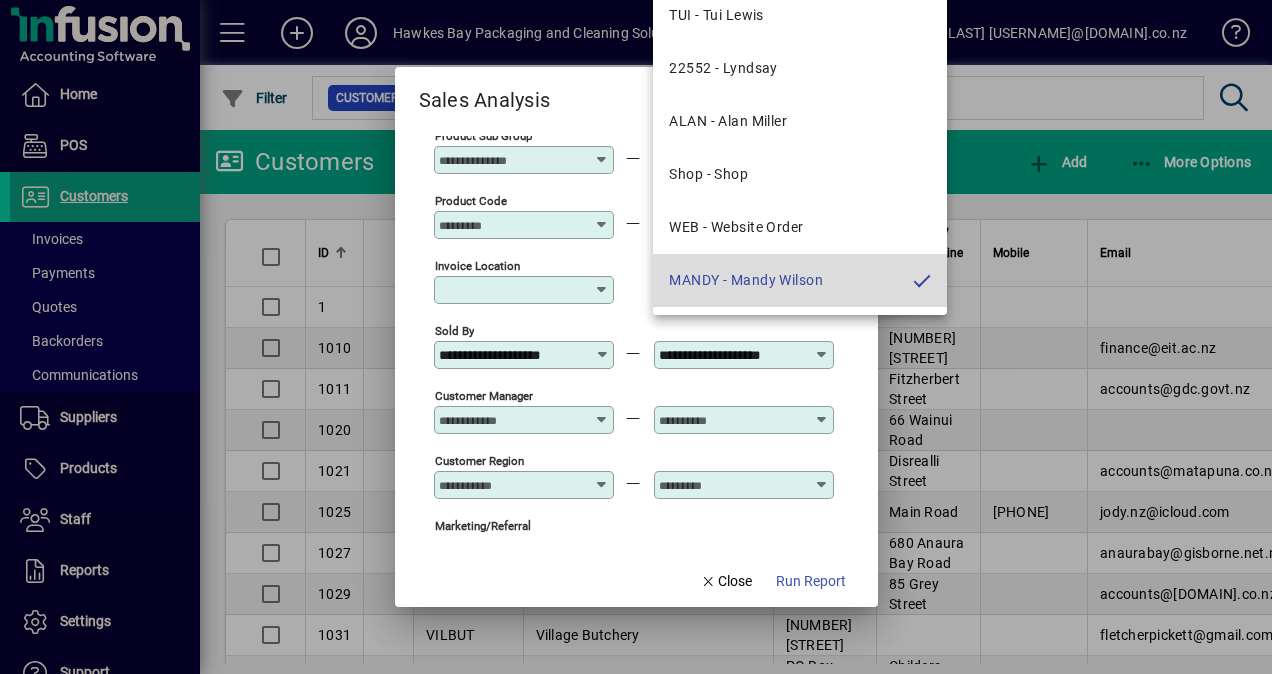 scroll, scrollTop: 0, scrollLeft: 6, axis: horizontal 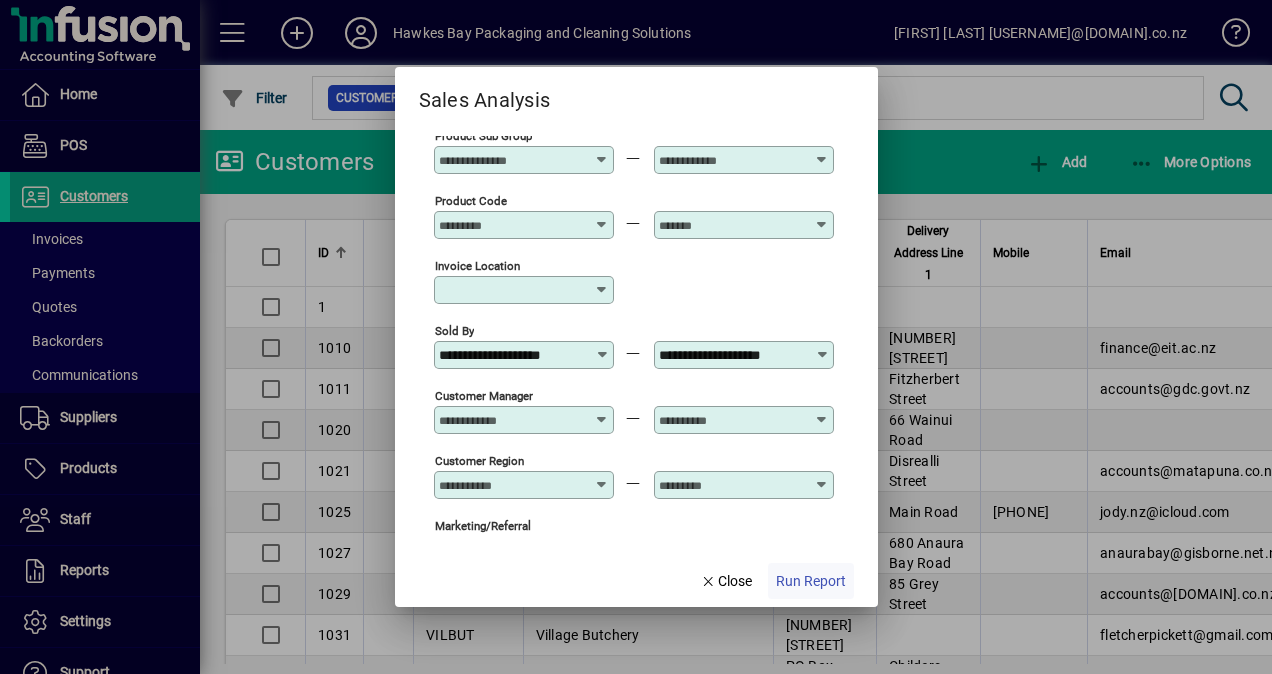click on "Run Report" 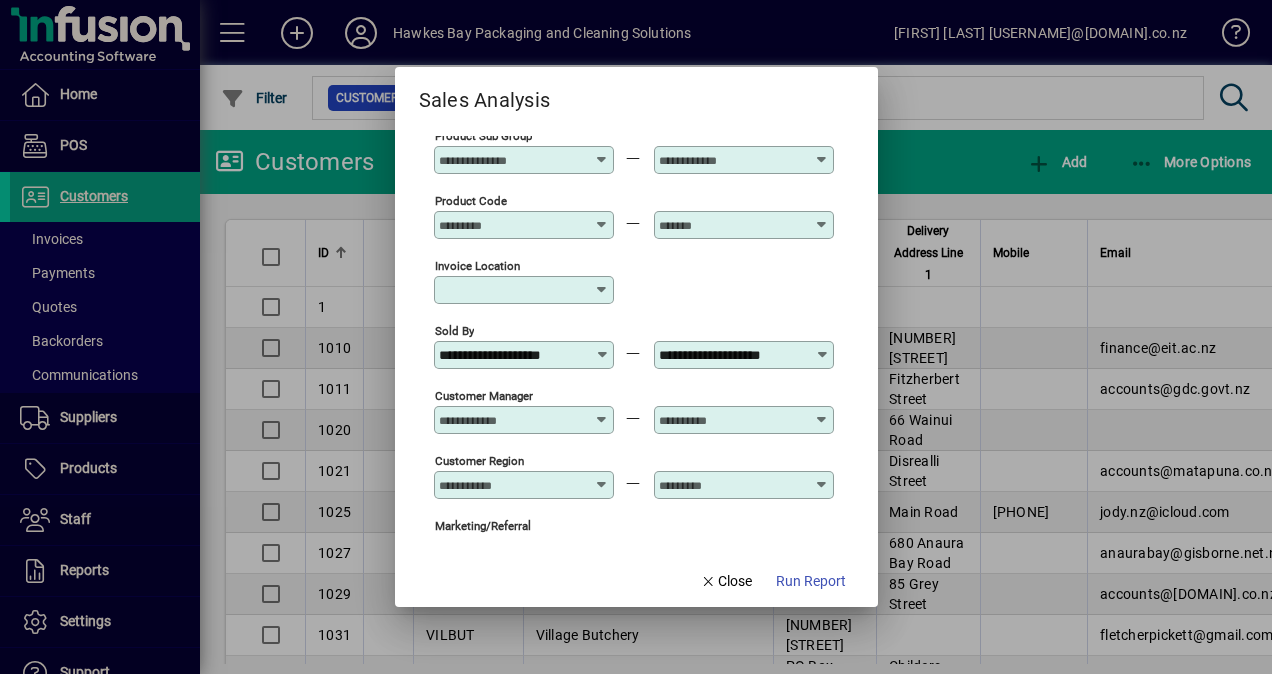 scroll, scrollTop: 0, scrollLeft: 0, axis: both 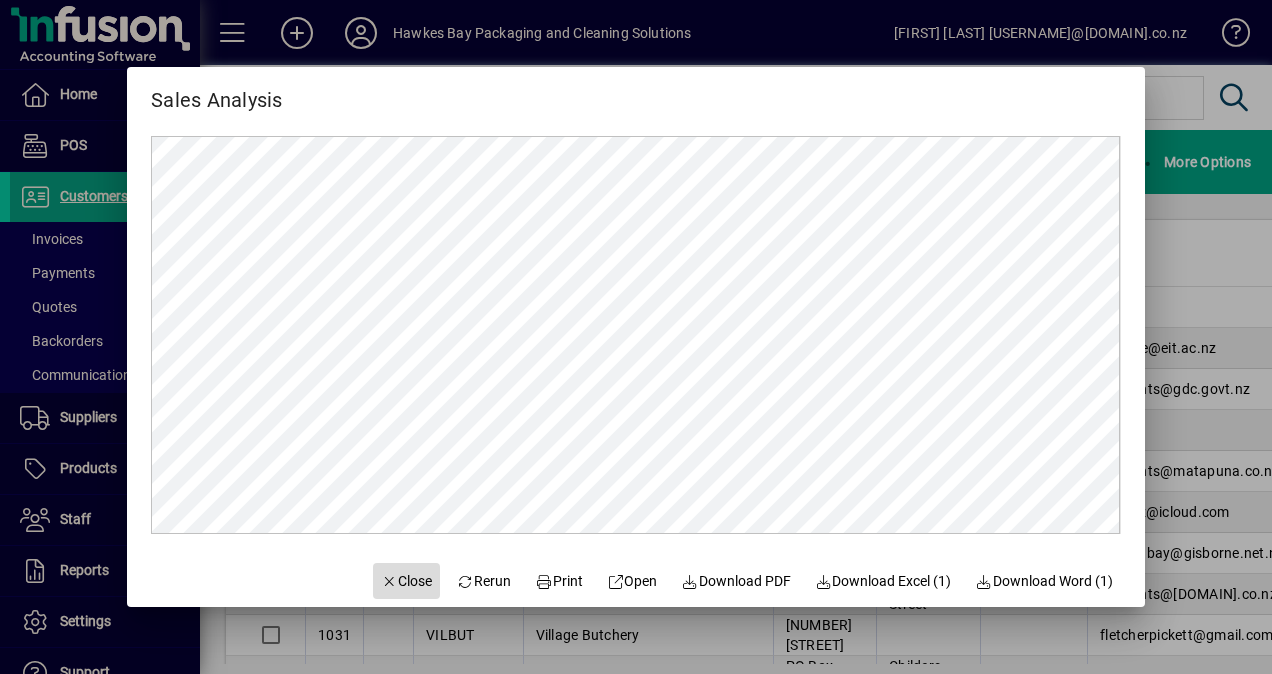 click on "Close" 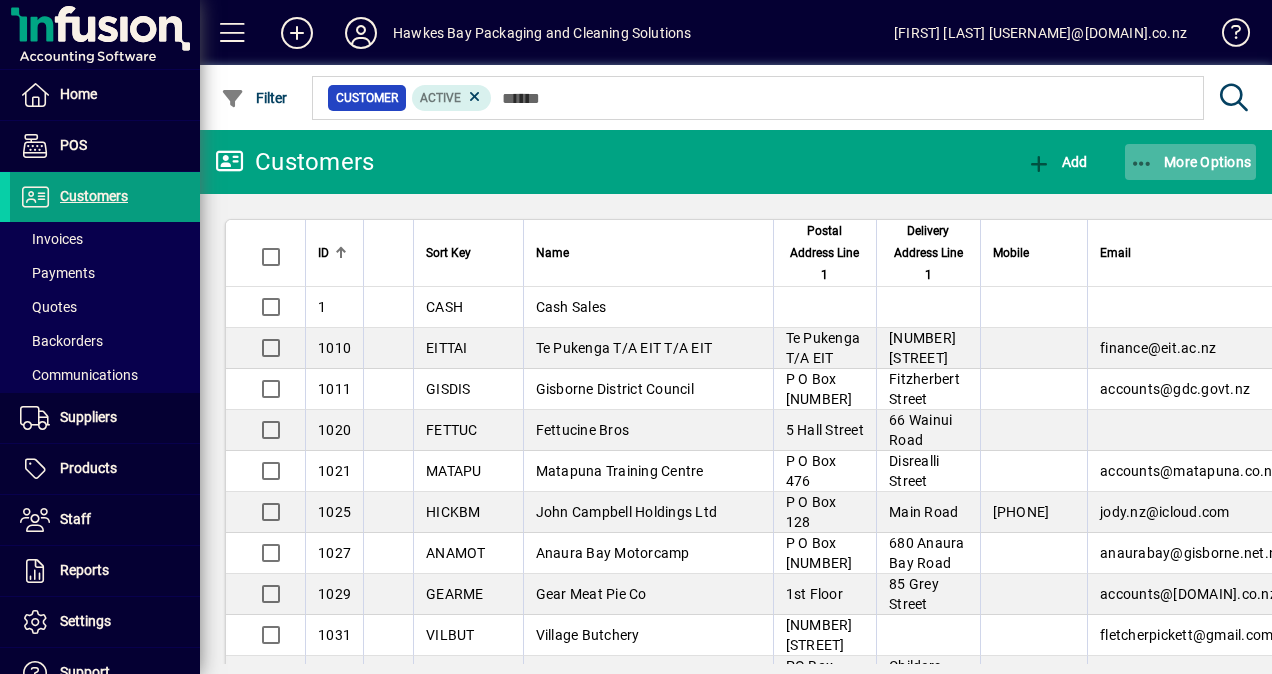 click 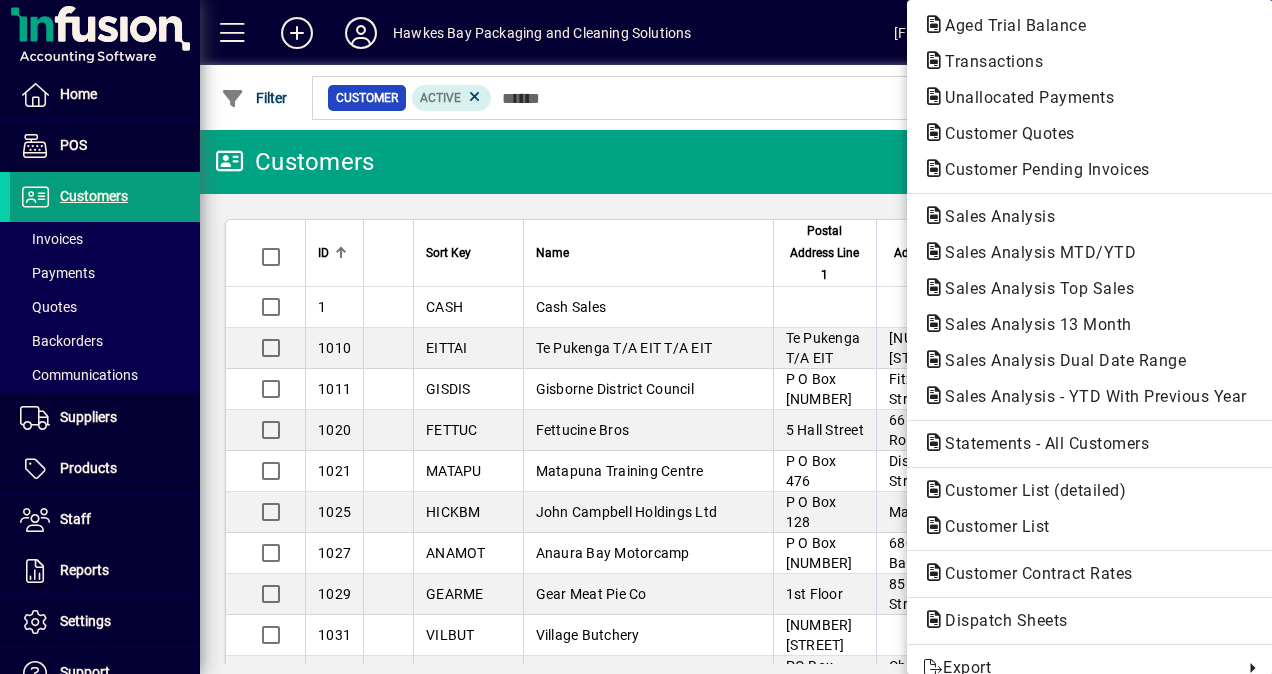 drag, startPoint x: 990, startPoint y: 210, endPoint x: 975, endPoint y: 222, distance: 19.209373 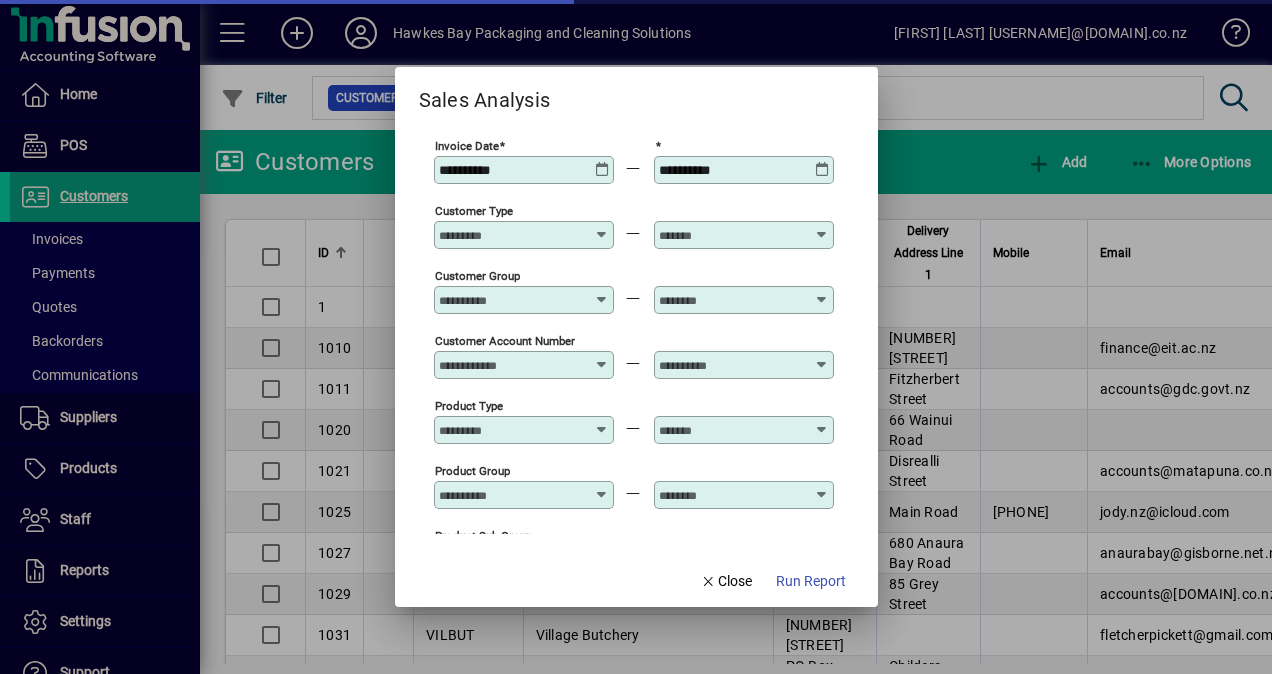 type on "**********" 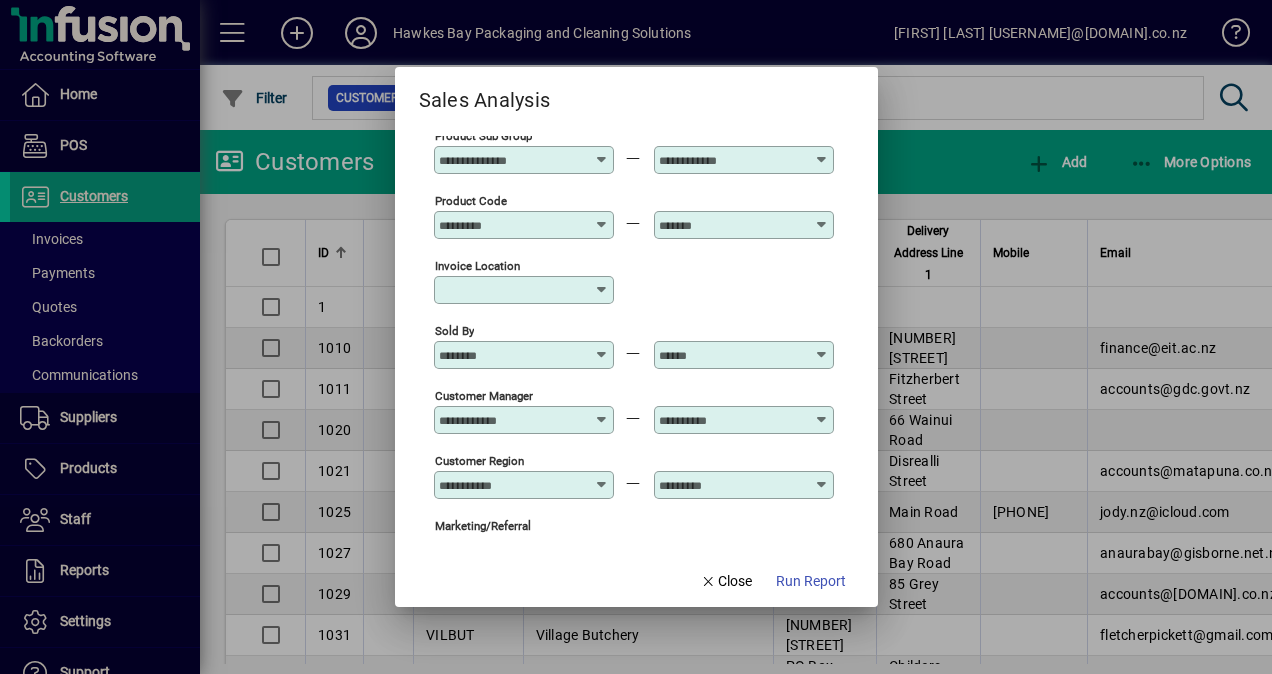 click on "Sold By" at bounding box center [512, 355] 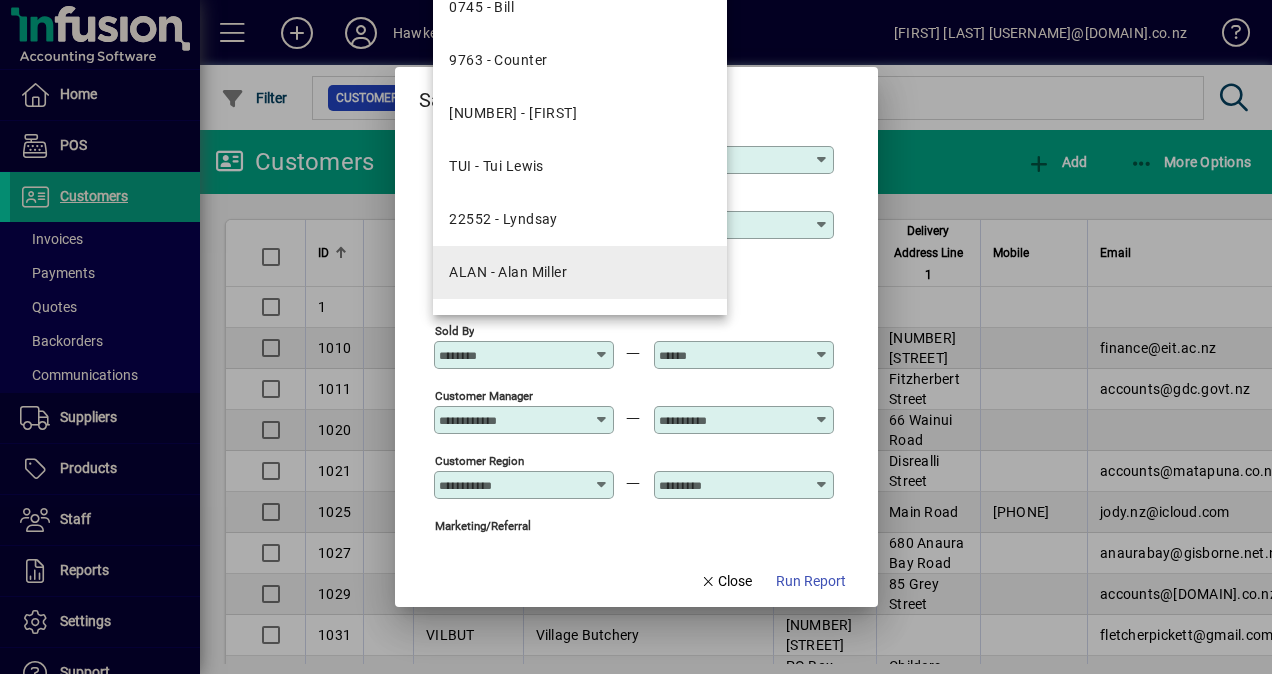 scroll, scrollTop: 200, scrollLeft: 0, axis: vertical 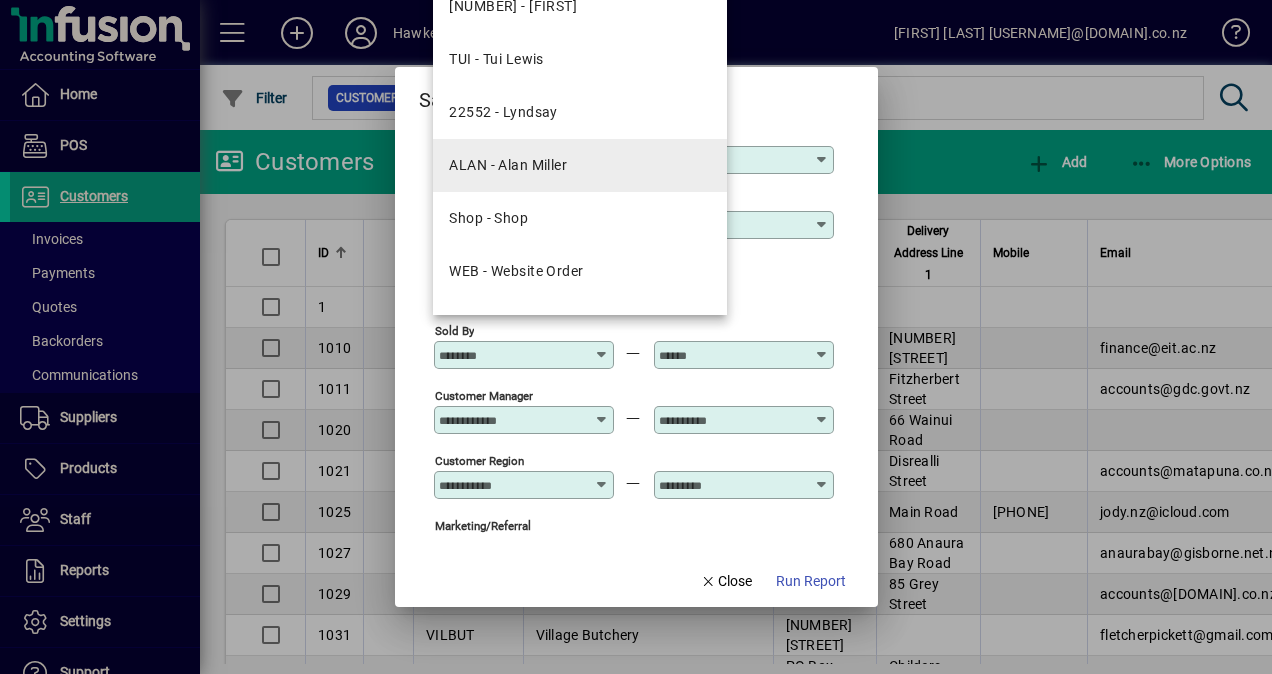 click on "ALAN - Alan Miller" at bounding box center (508, 165) 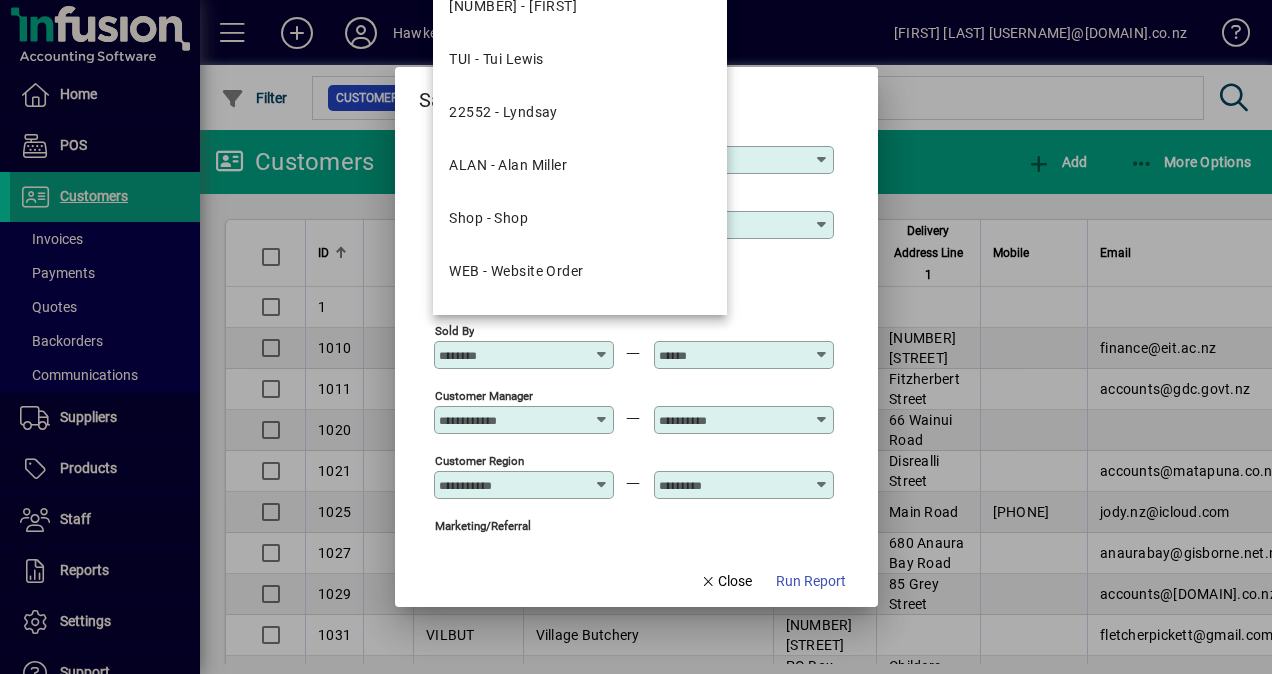 type on "**********" 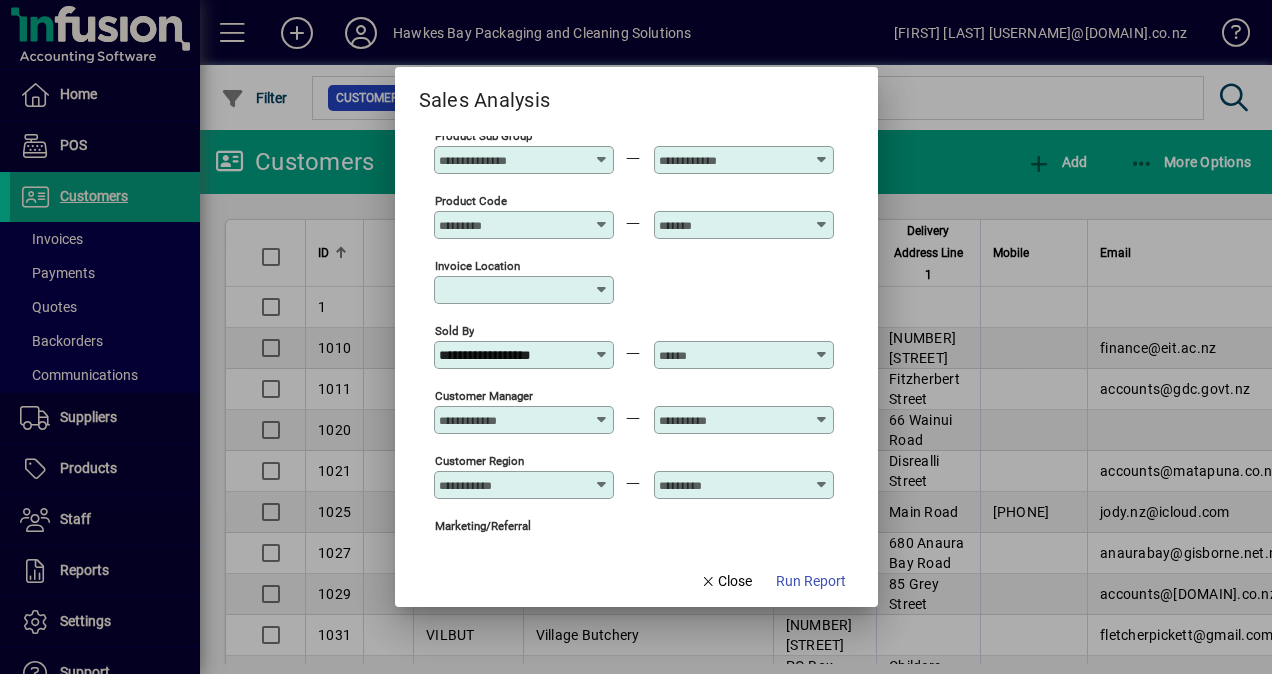 click at bounding box center [744, 355] 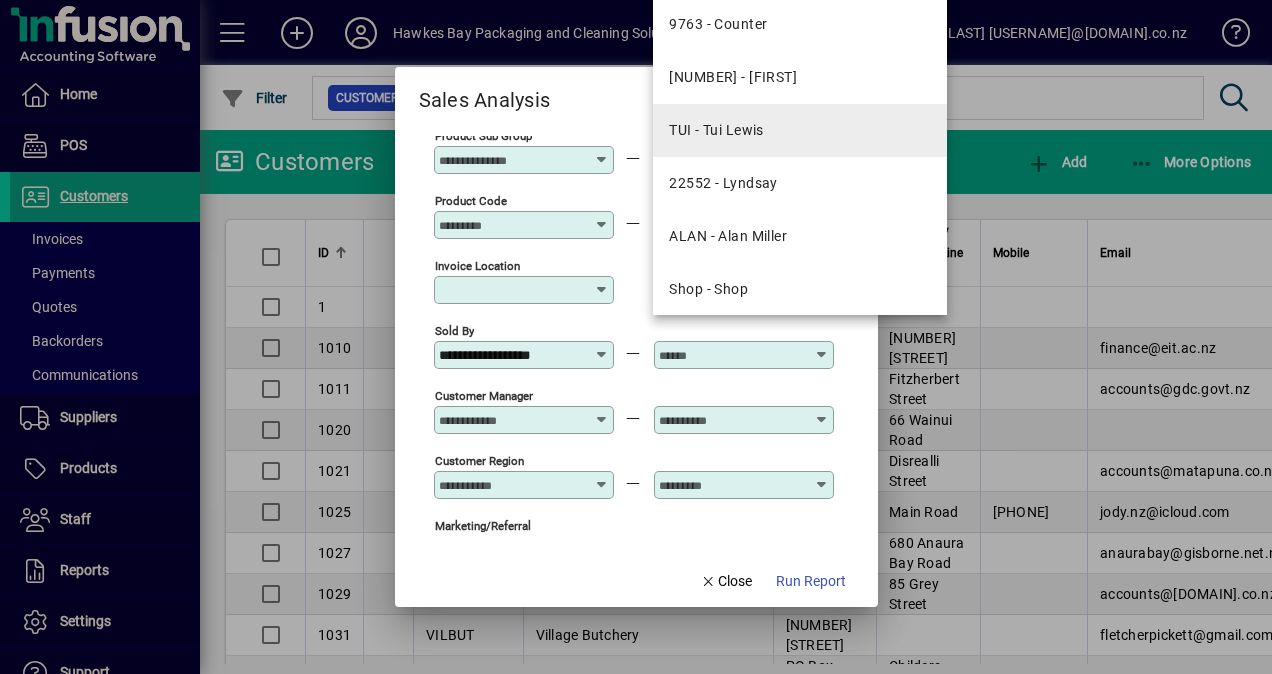 scroll, scrollTop: 200, scrollLeft: 0, axis: vertical 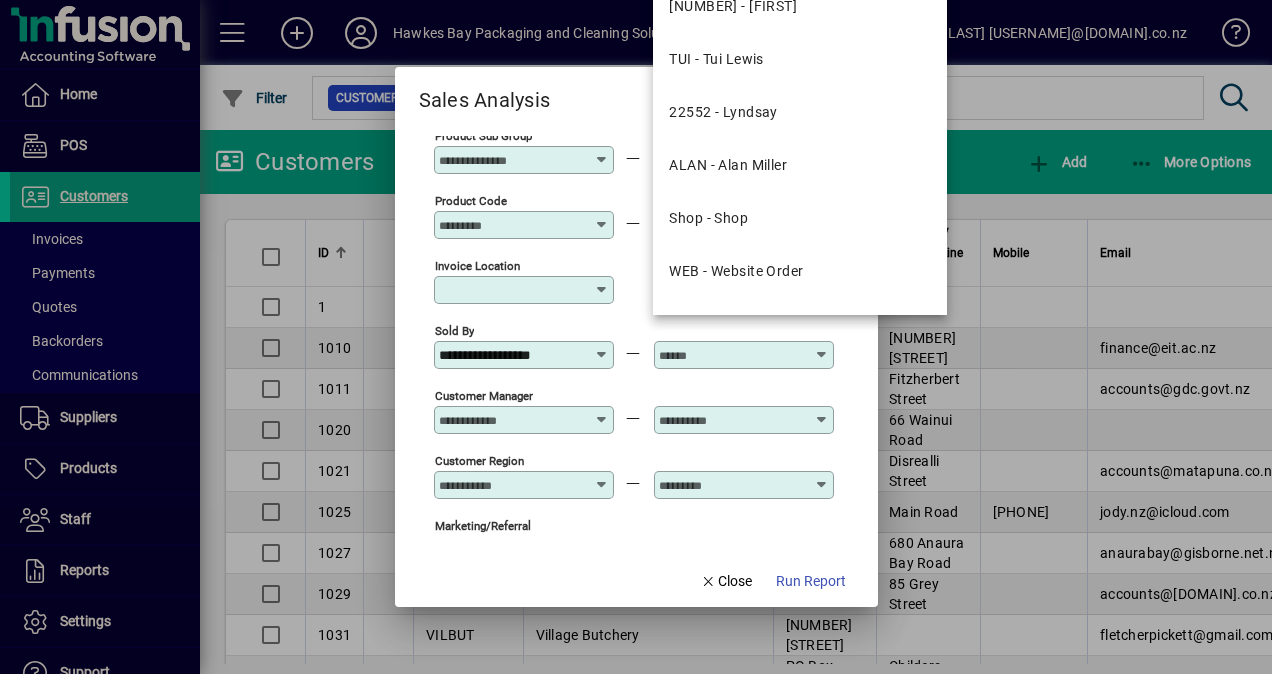 click on "ALAN - Alan Miller" at bounding box center [728, 165] 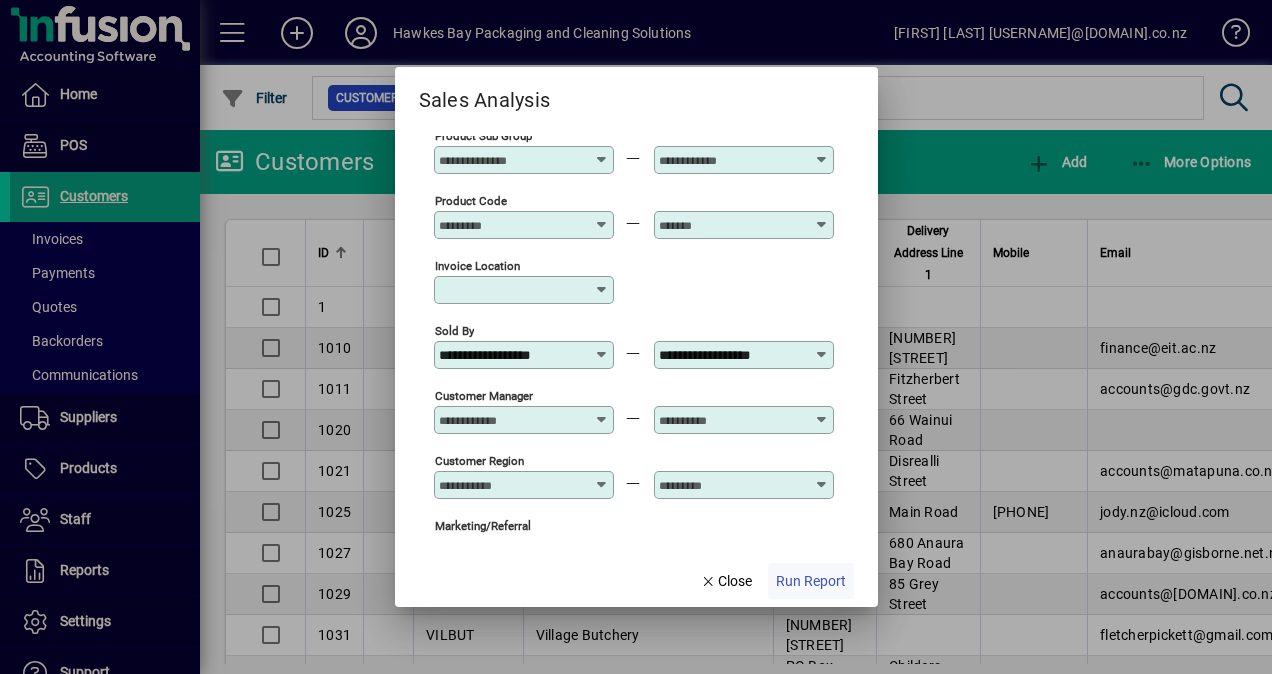 click on "Run Report" 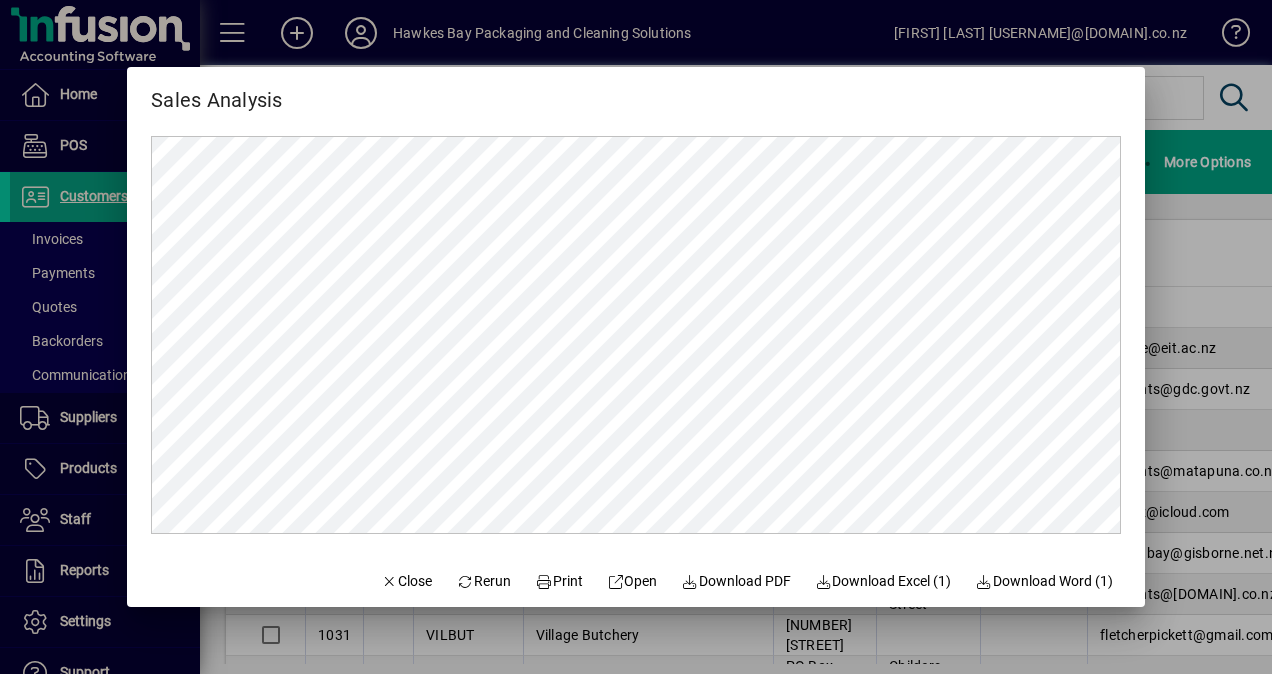 scroll, scrollTop: 0, scrollLeft: 0, axis: both 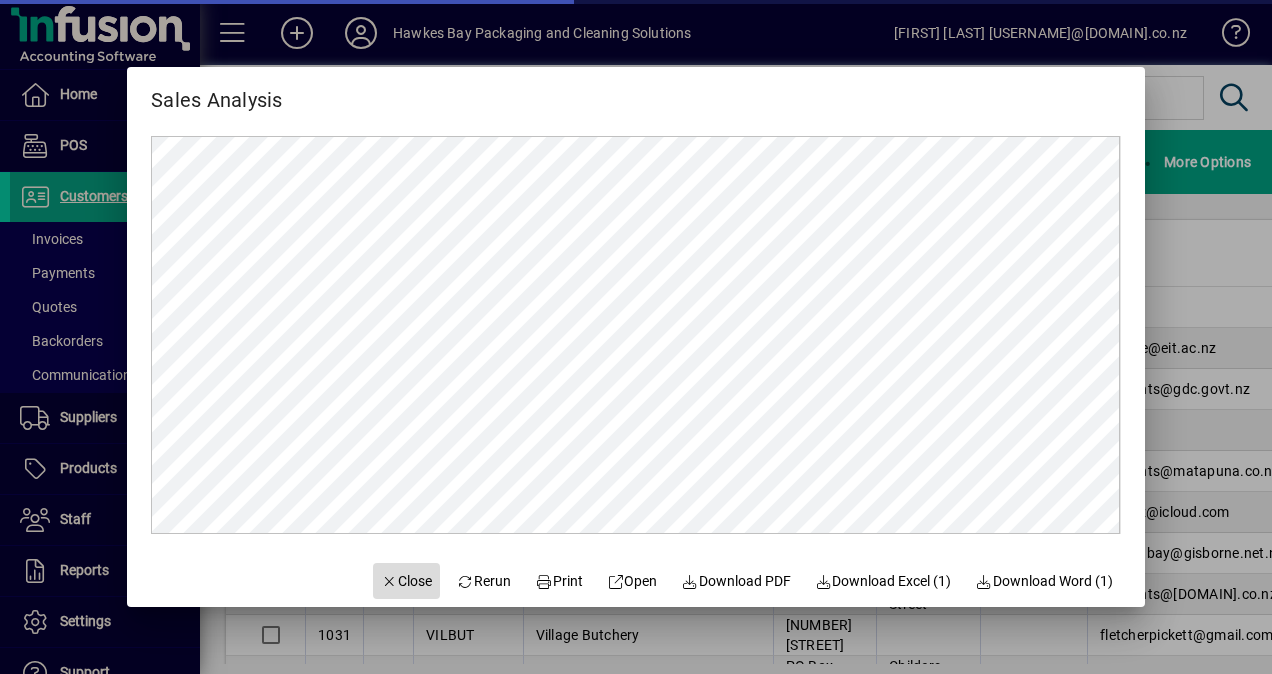 click on "Close" 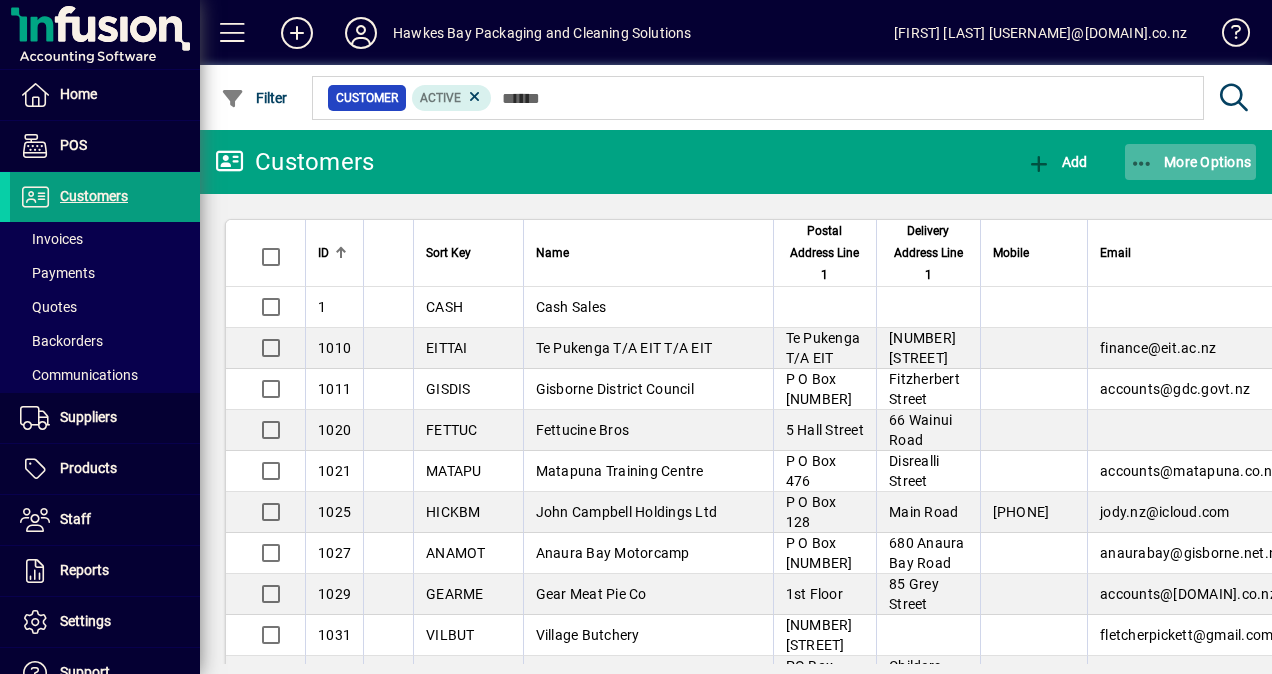 click 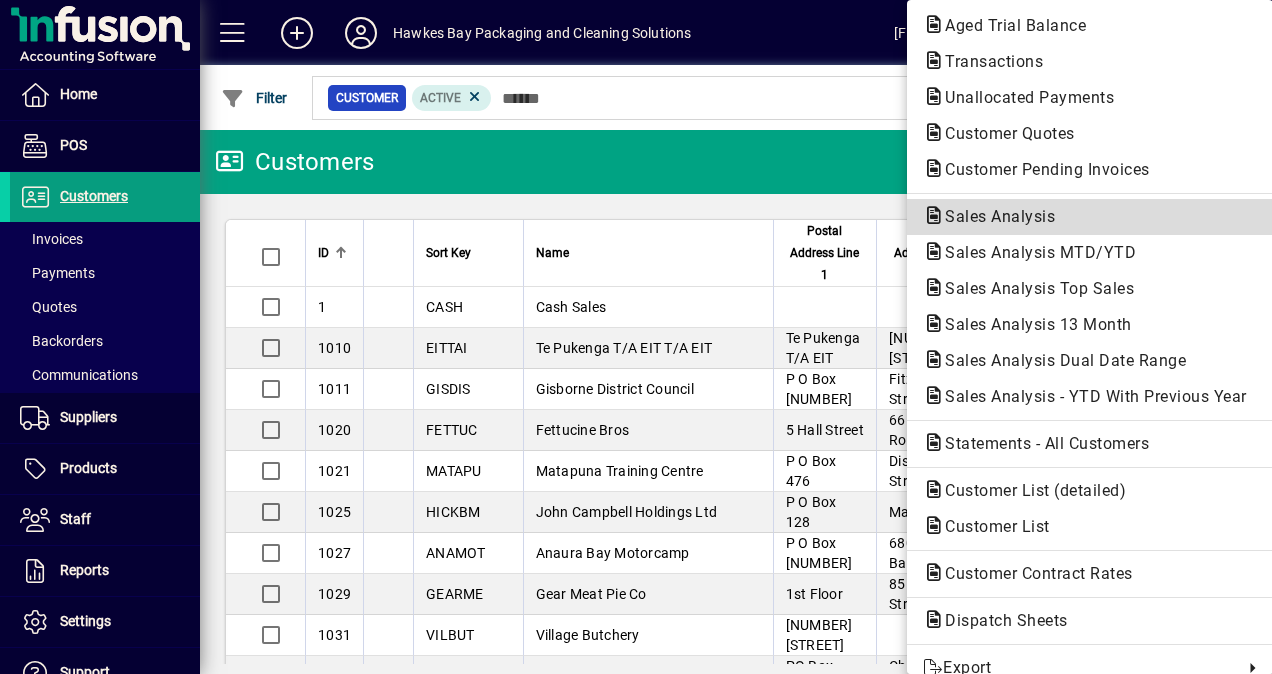 click on "Sales Analysis" 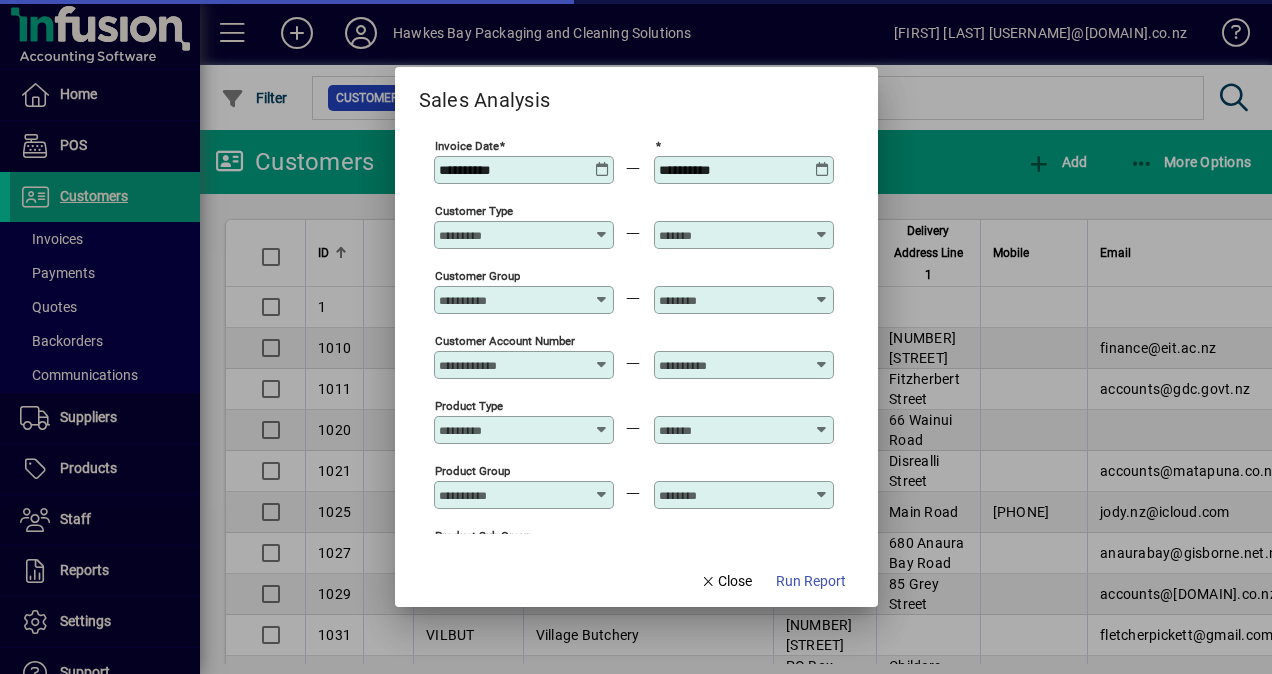 type on "**********" 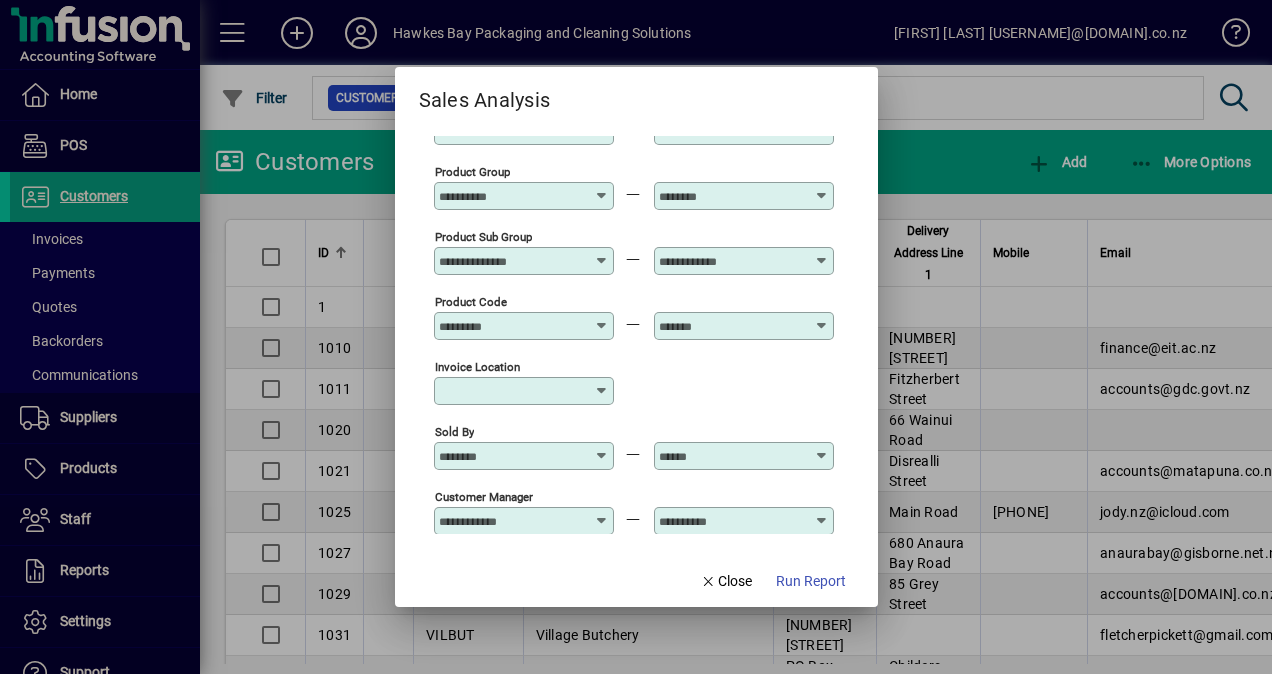 scroll, scrollTop: 400, scrollLeft: 0, axis: vertical 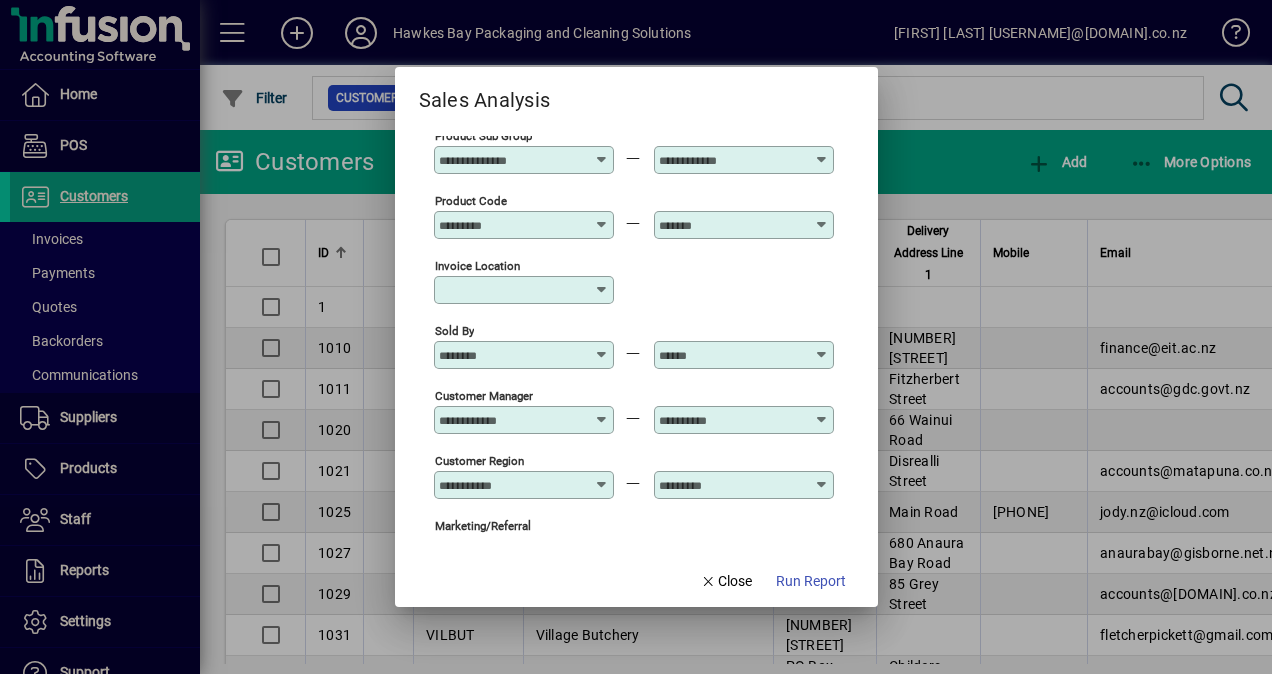 click on "Sold By" at bounding box center (512, 355) 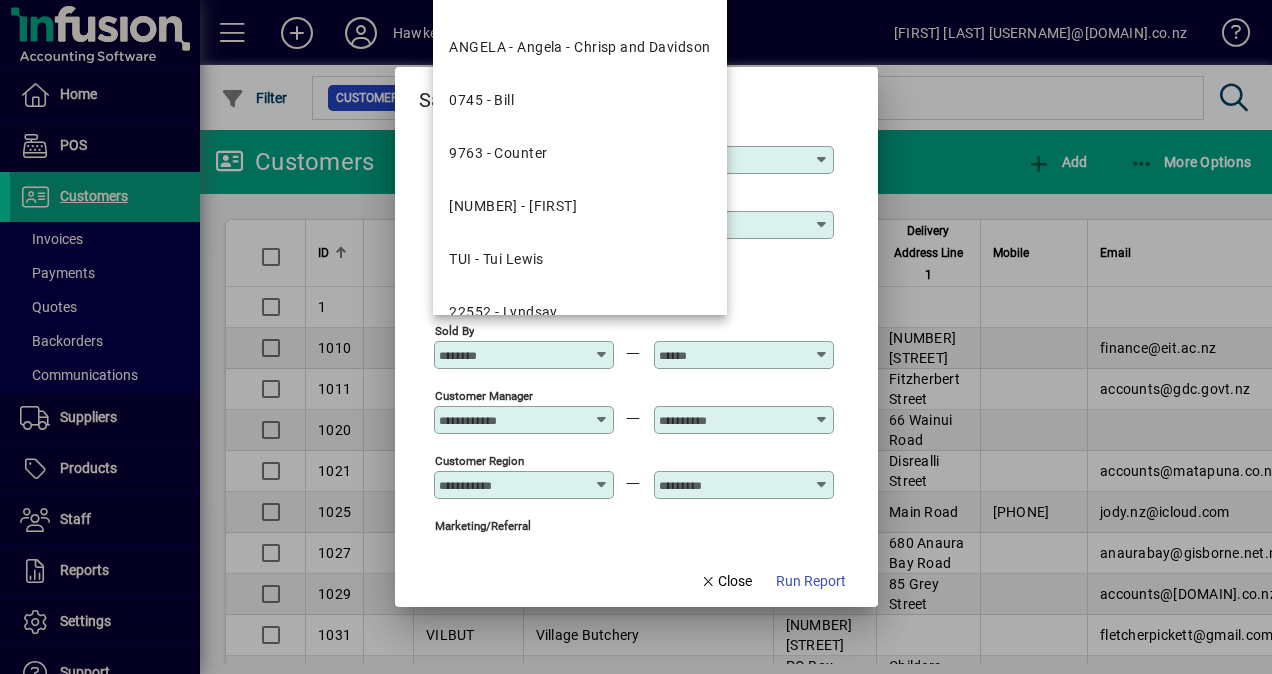 drag, startPoint x: 539, startPoint y: 262, endPoint x: 694, endPoint y: 336, distance: 171.75854 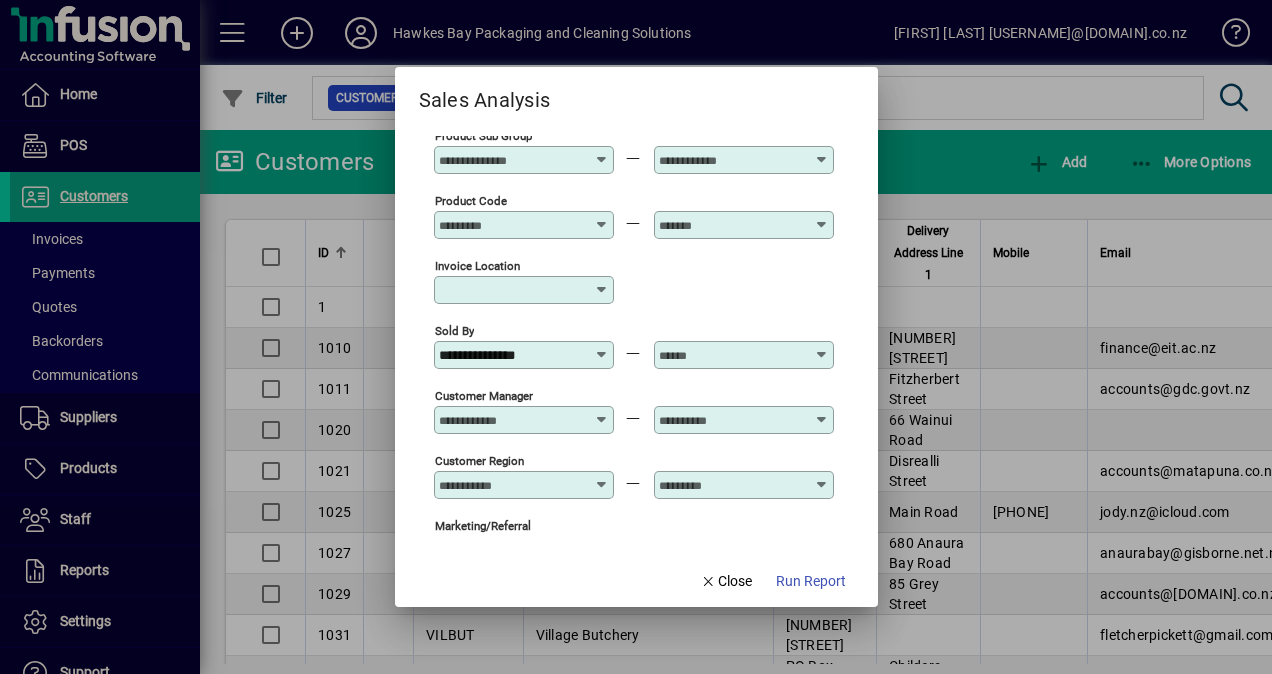 click at bounding box center (732, 355) 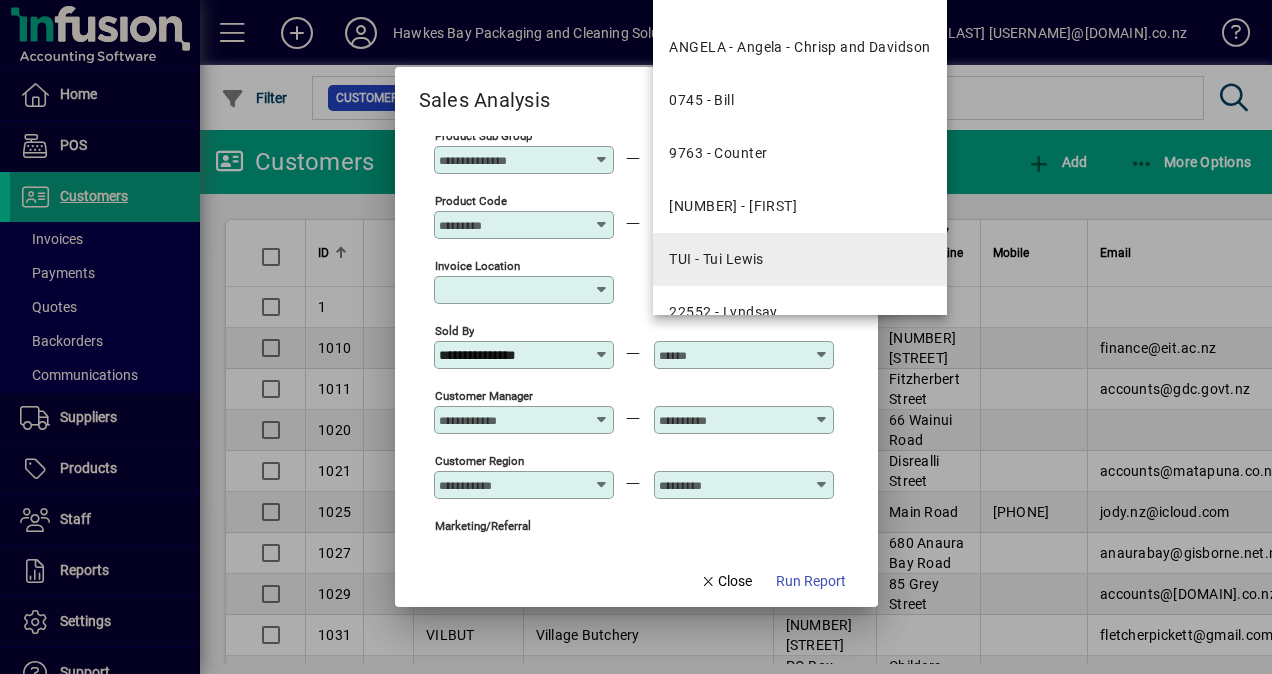 click on "TUI - Tui Lewis" at bounding box center [799, 259] 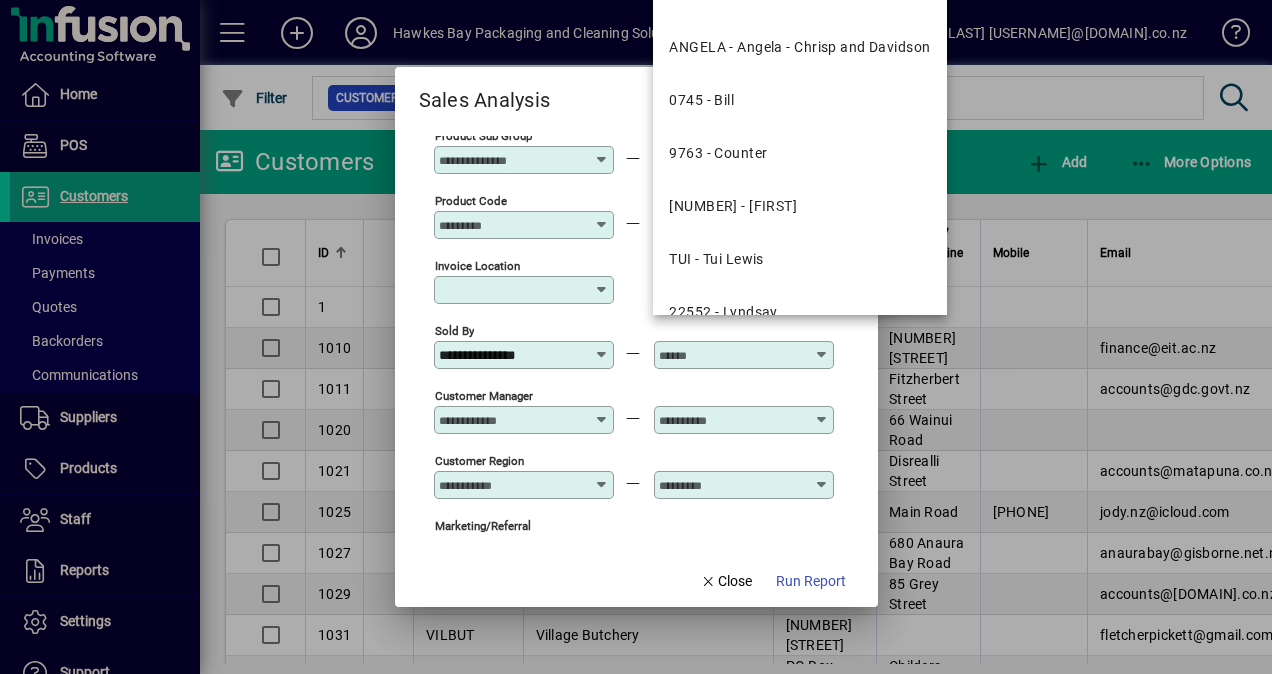 type on "**********" 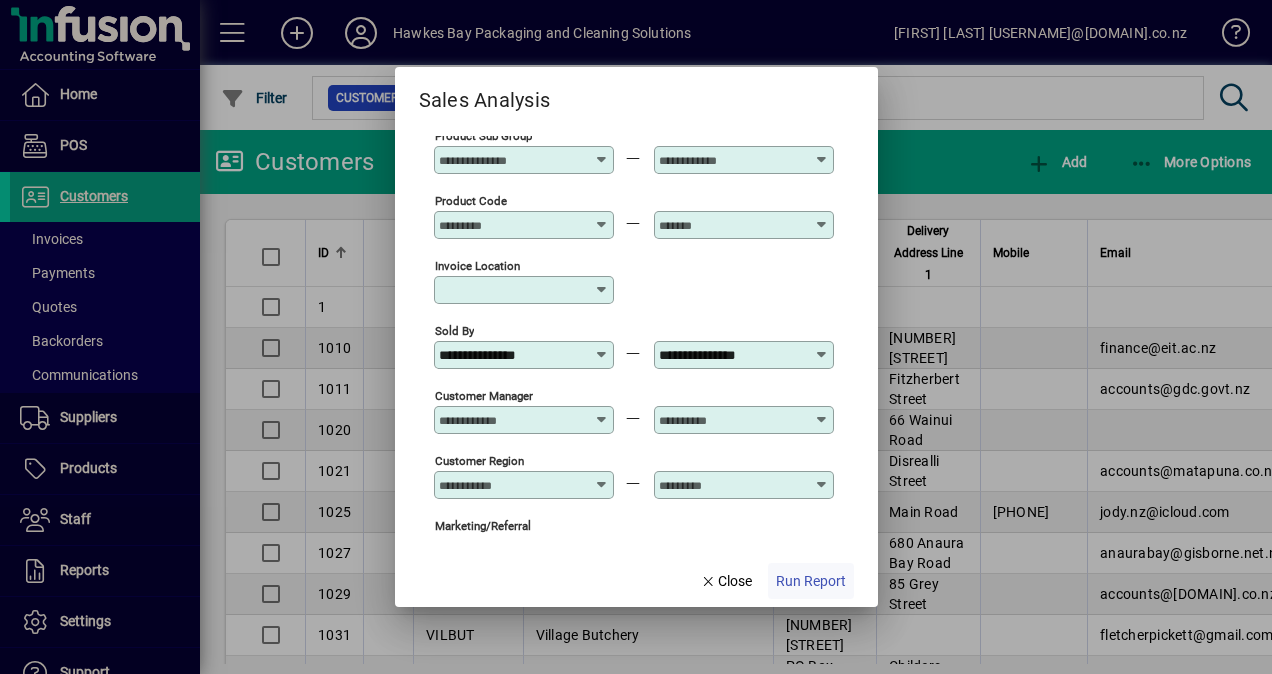 click on "Run Report" 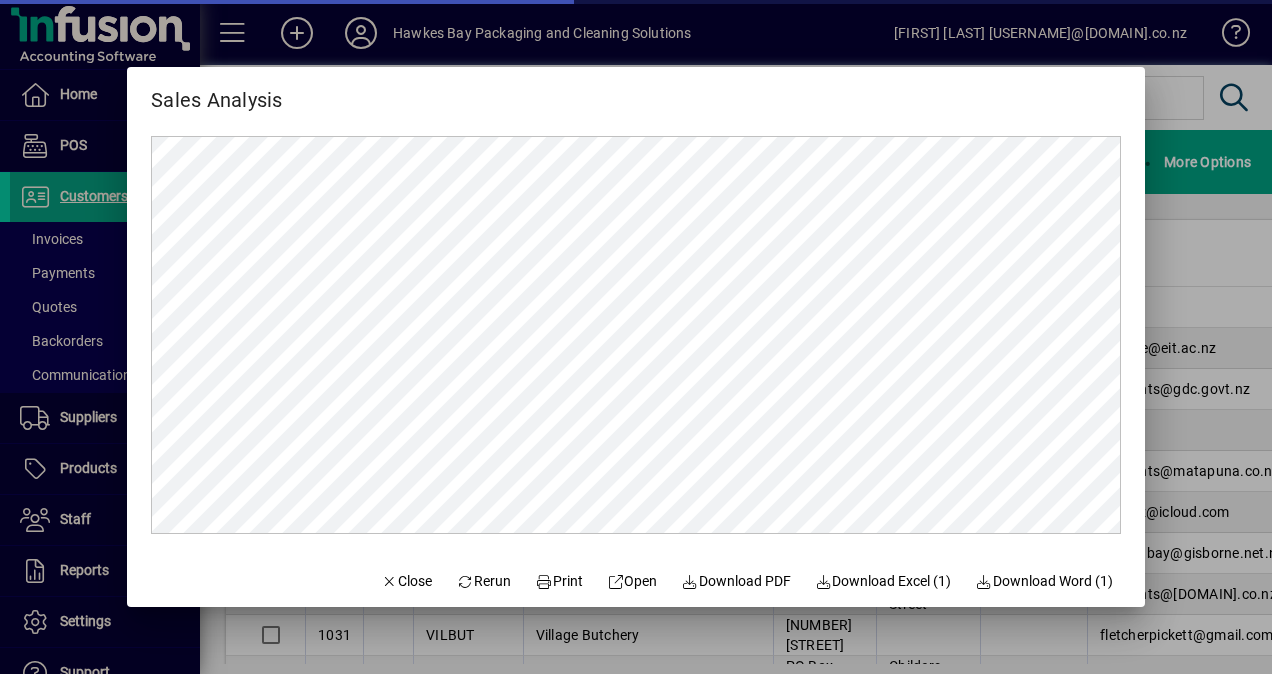 scroll, scrollTop: 0, scrollLeft: 0, axis: both 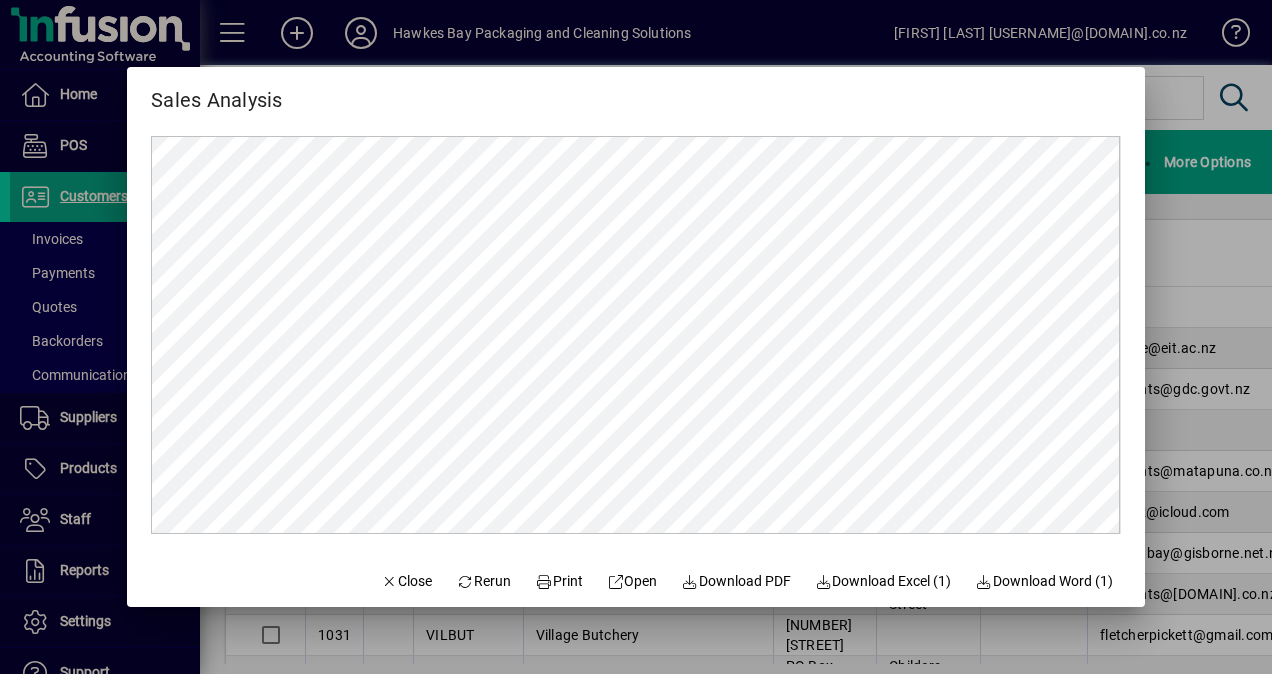 drag, startPoint x: 1079, startPoint y: 84, endPoint x: 1066, endPoint y: 89, distance: 13.928389 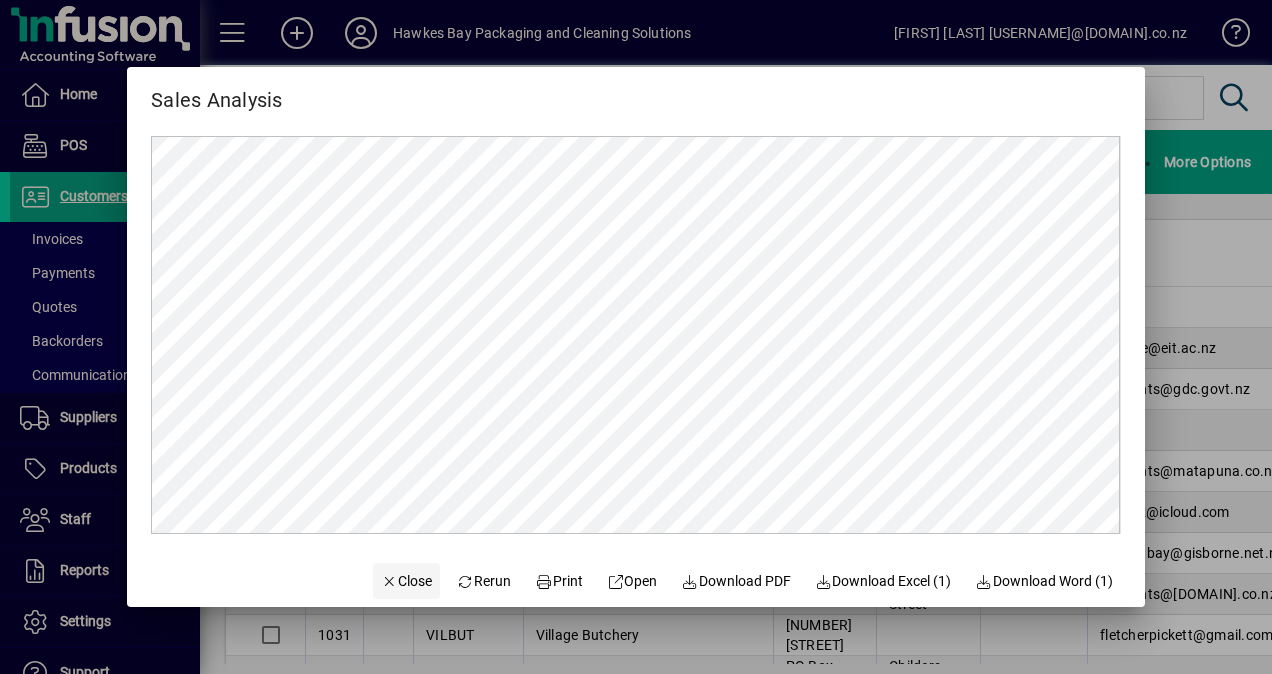click on "Close" 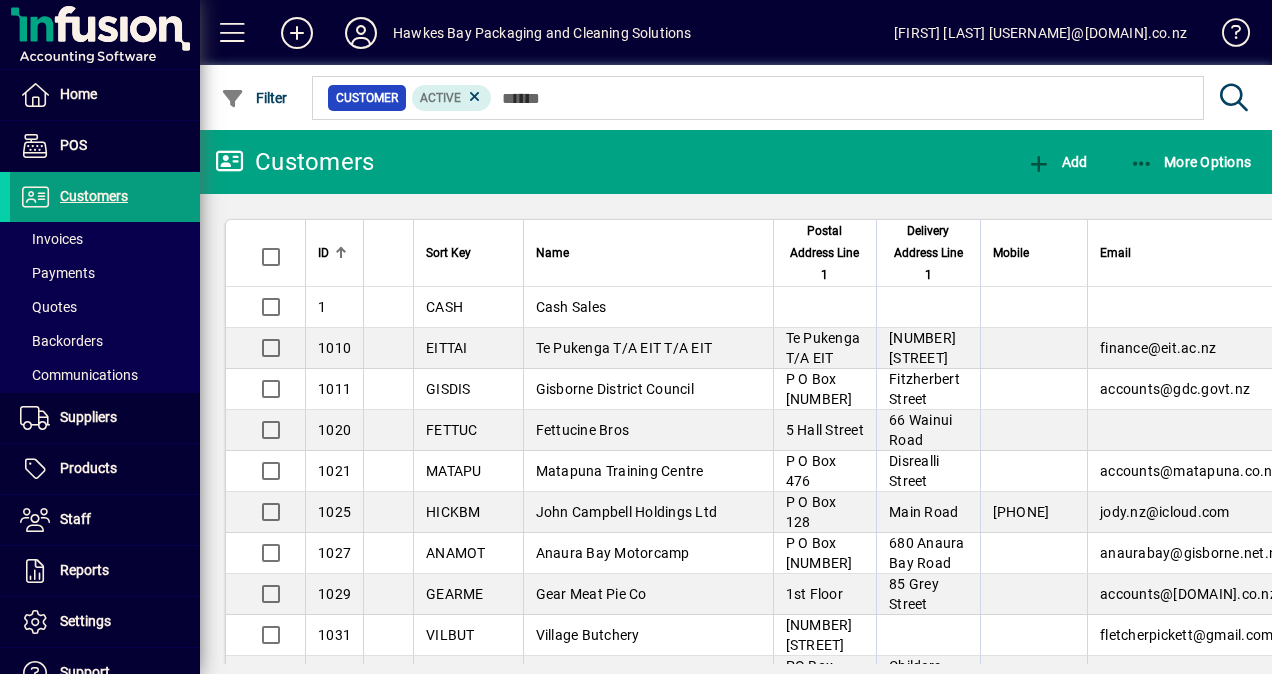 drag, startPoint x: 69, startPoint y: 234, endPoint x: 990, endPoint y: 318, distance: 924.8227 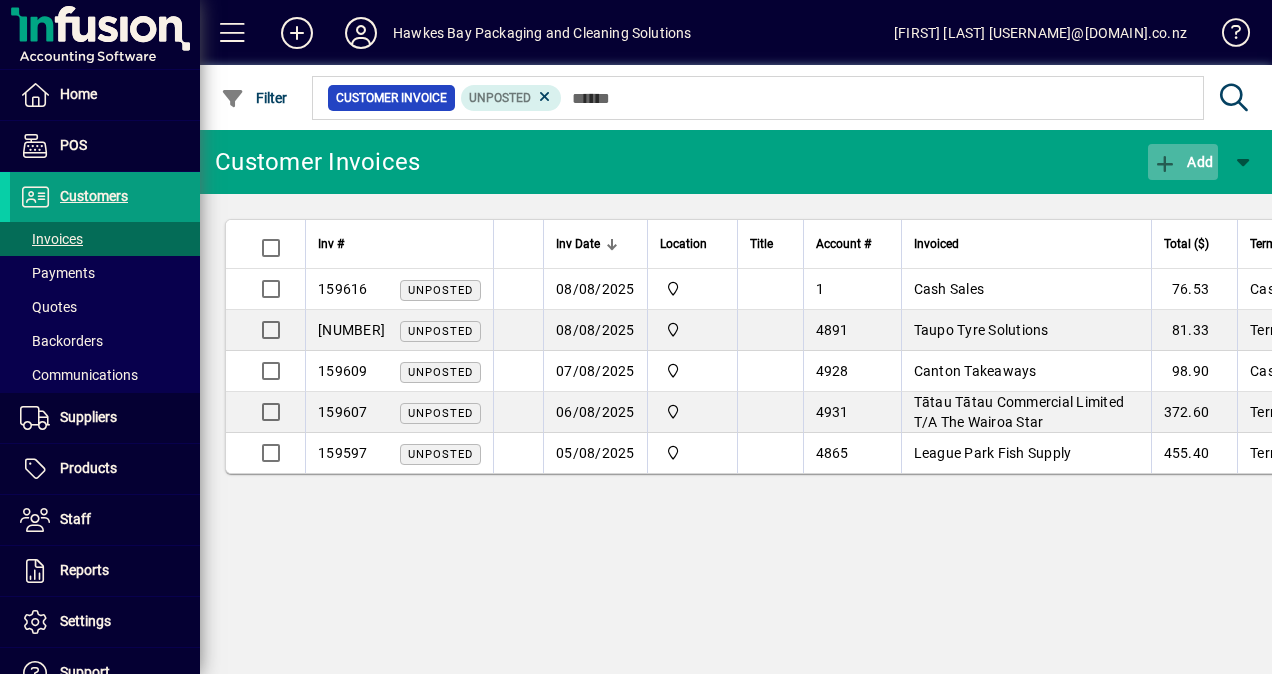 click on "Add" 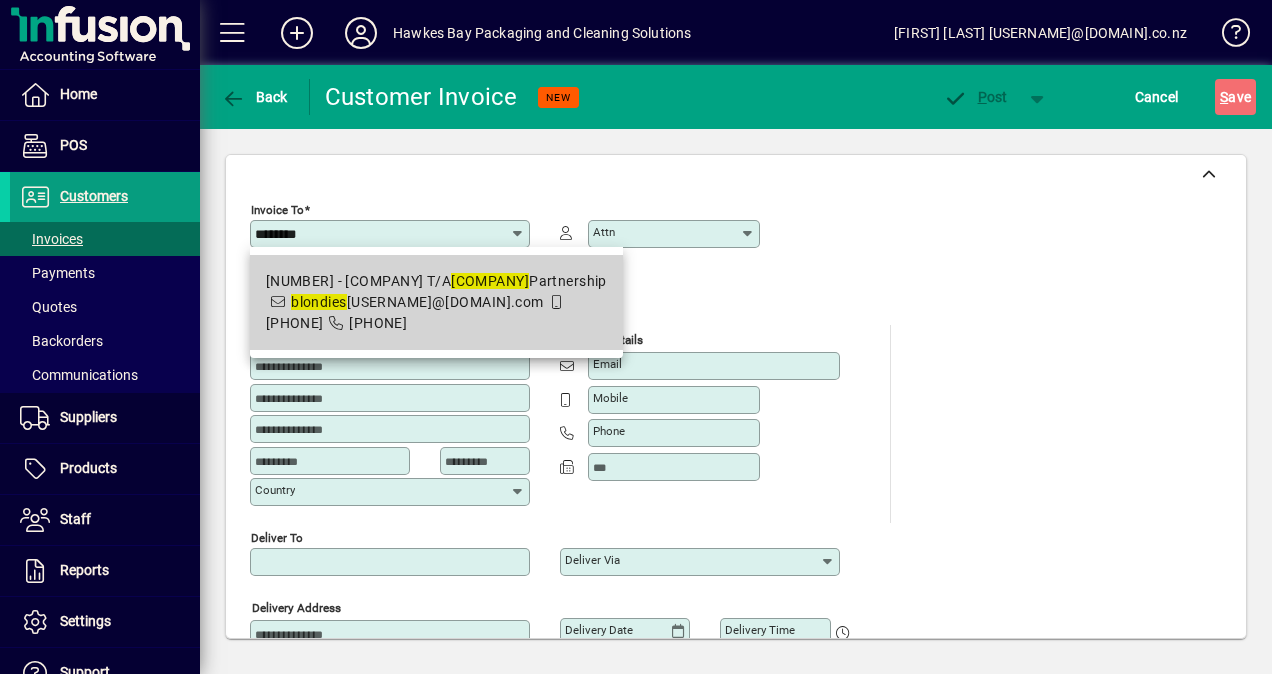 click on "[USERNAME]@[DOMAIN].com" at bounding box center (417, 302) 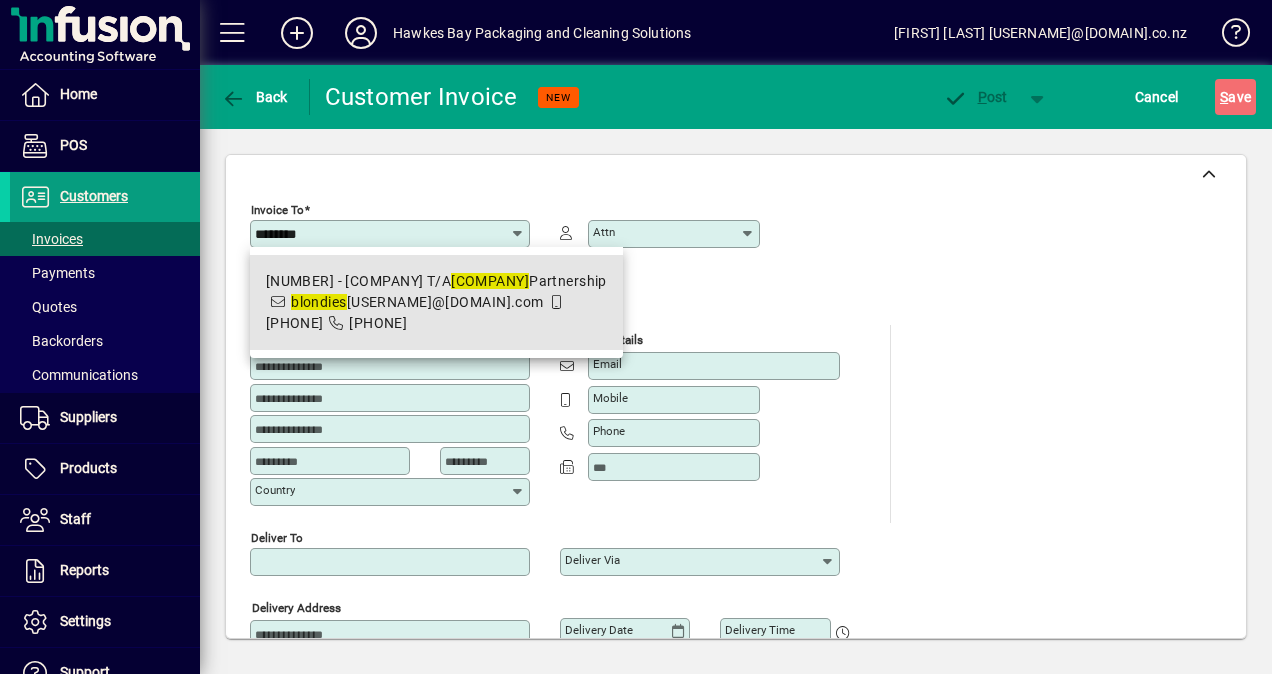 type on "**********" 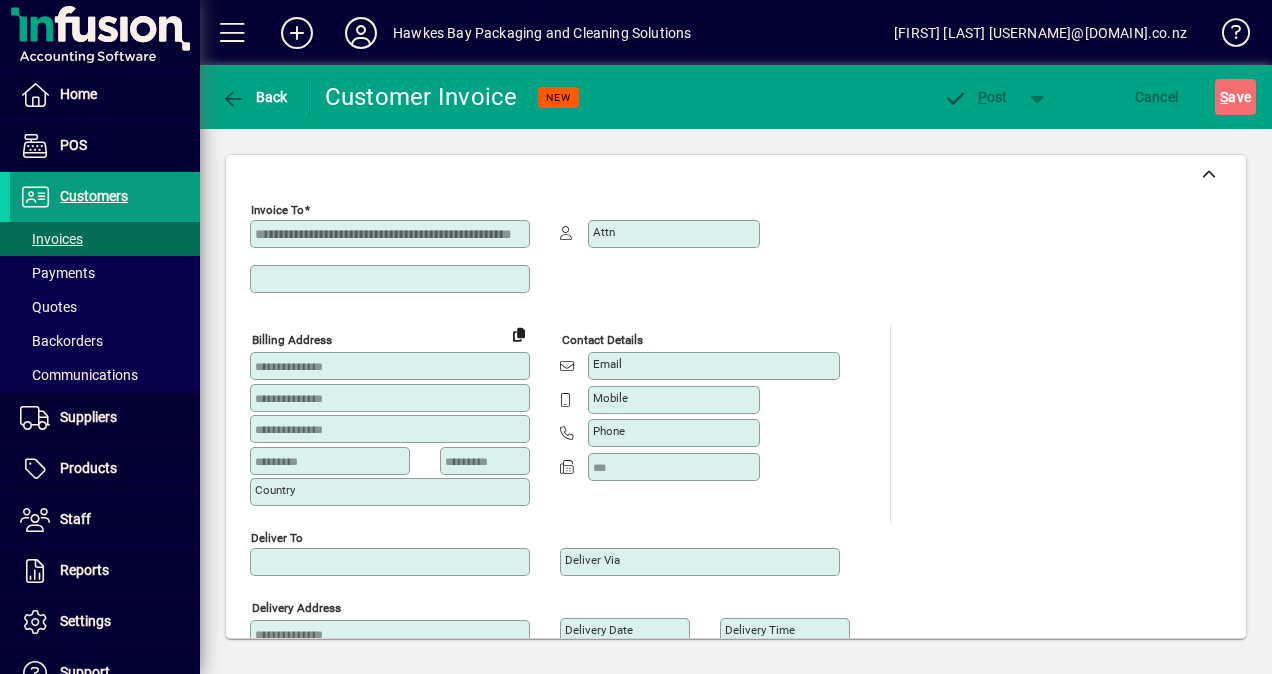 type on "**********" 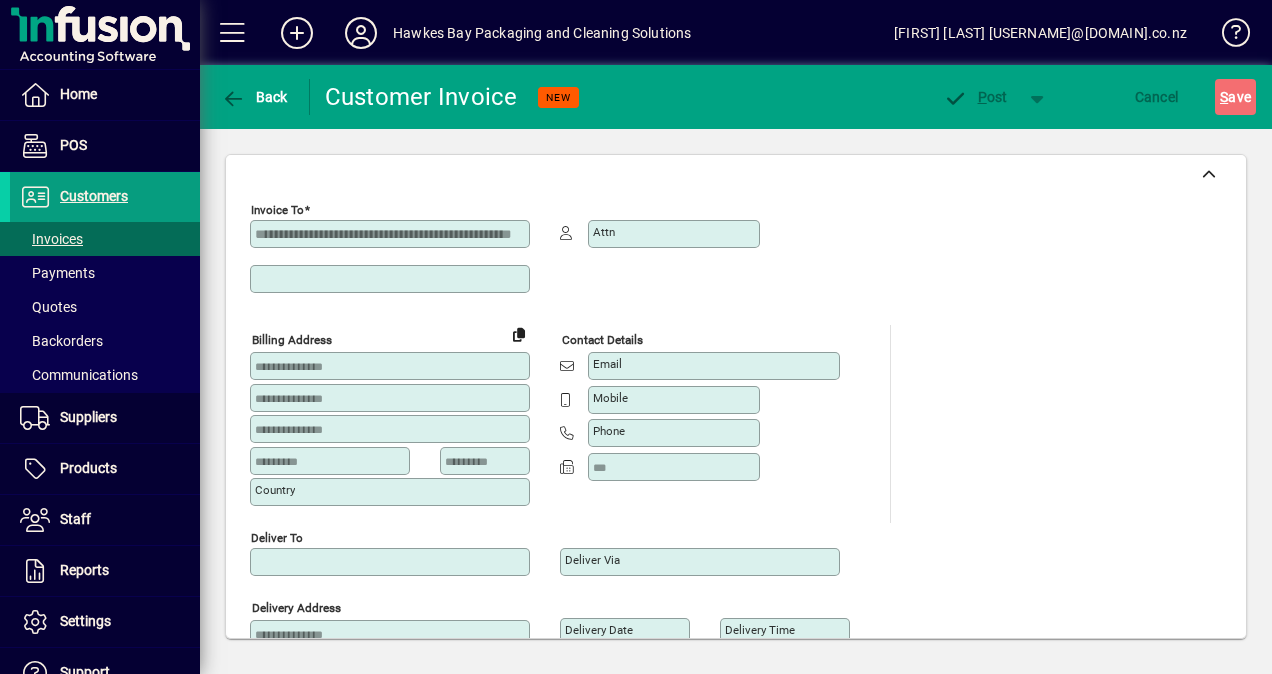 type on "**********" 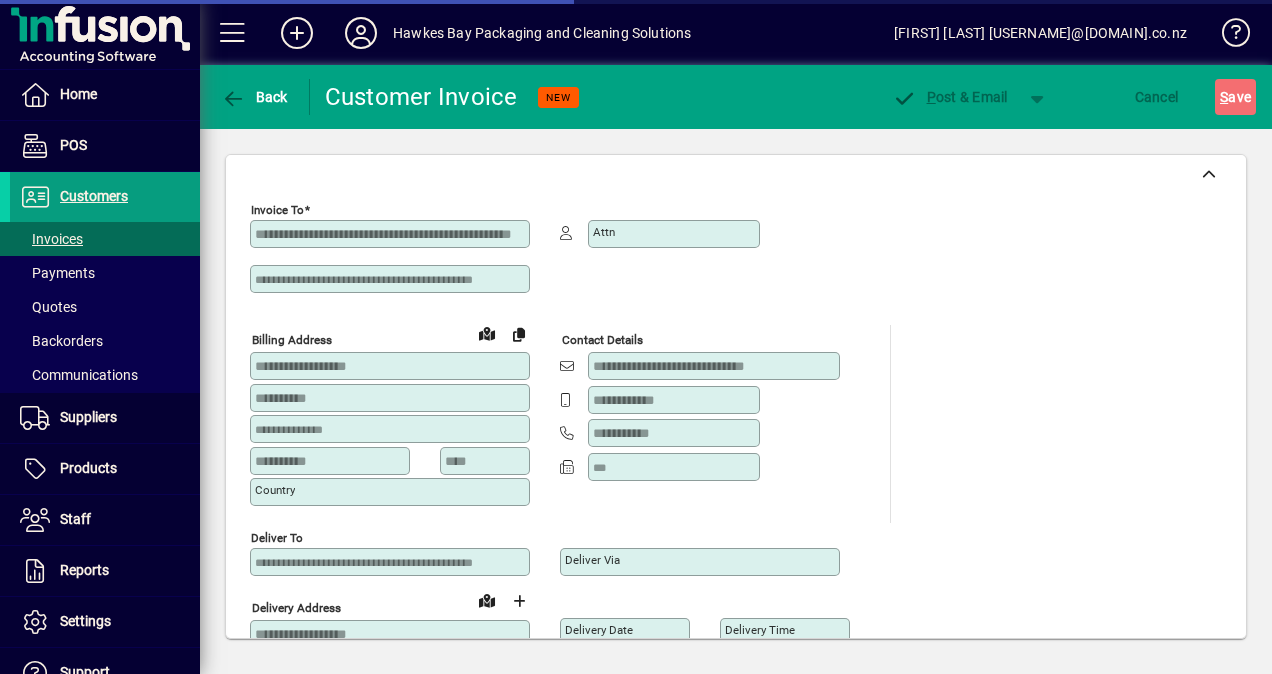 scroll, scrollTop: 0, scrollLeft: 0, axis: both 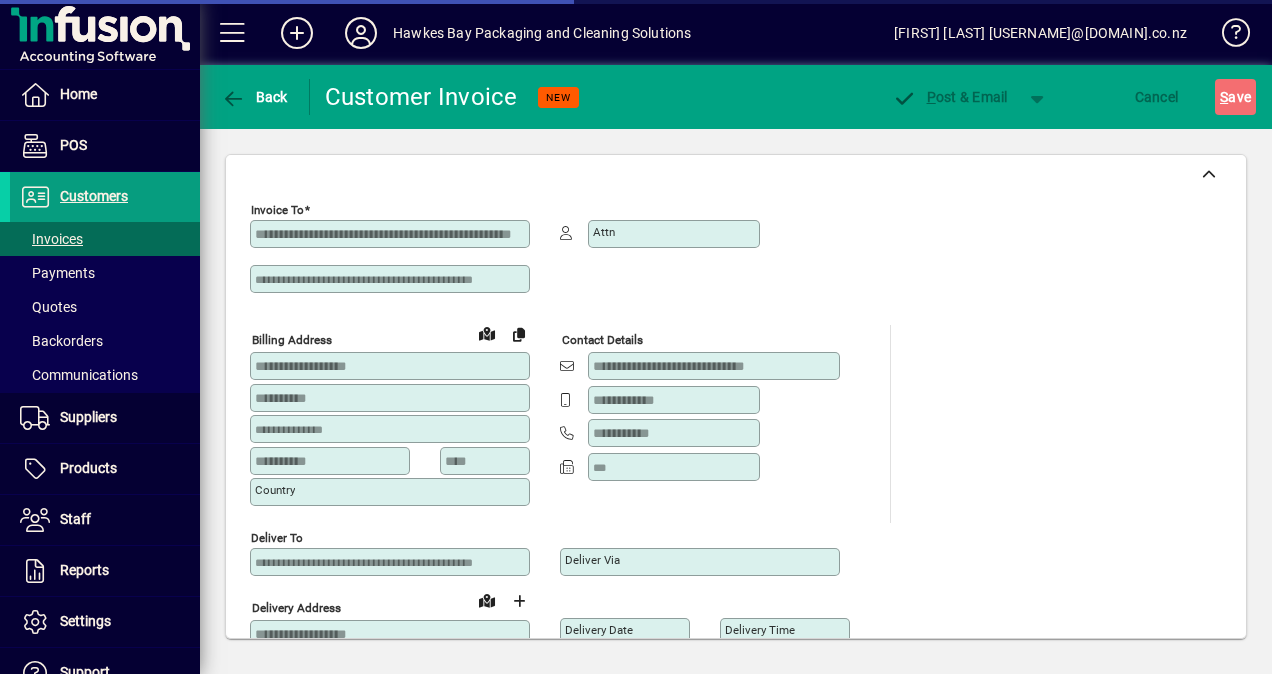 type on "**********" 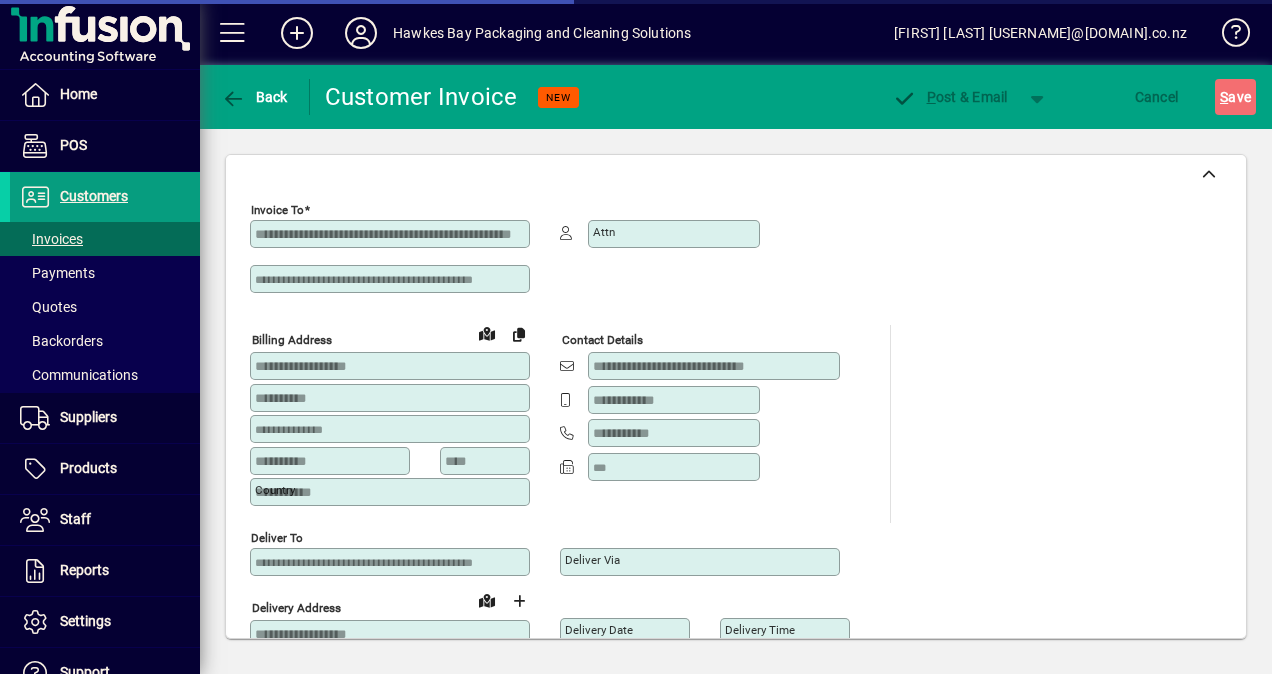 type on "**********" 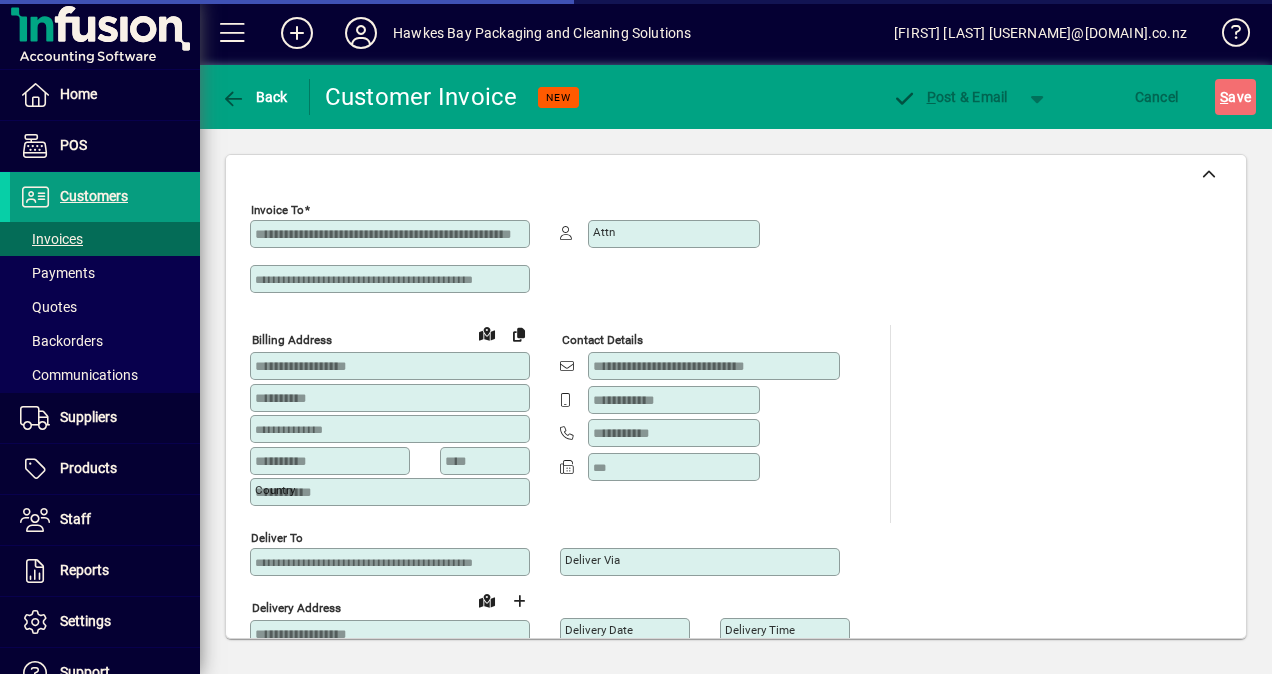 type on "*******" 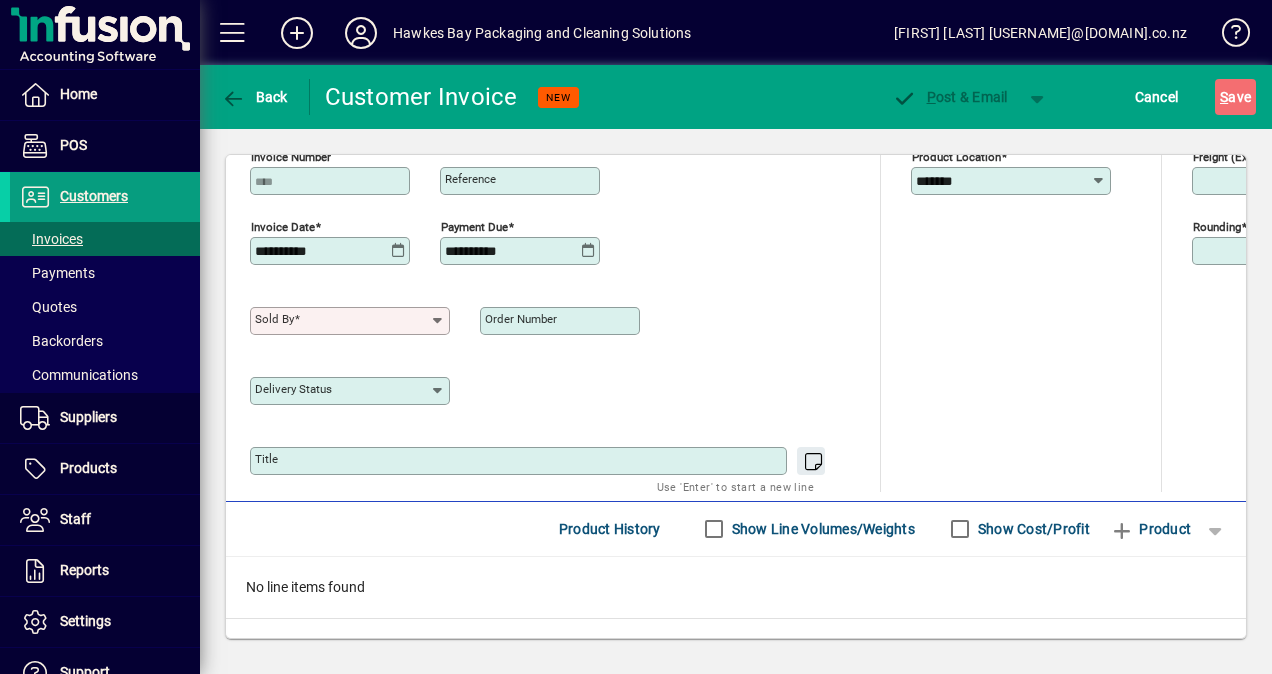 scroll, scrollTop: 800, scrollLeft: 0, axis: vertical 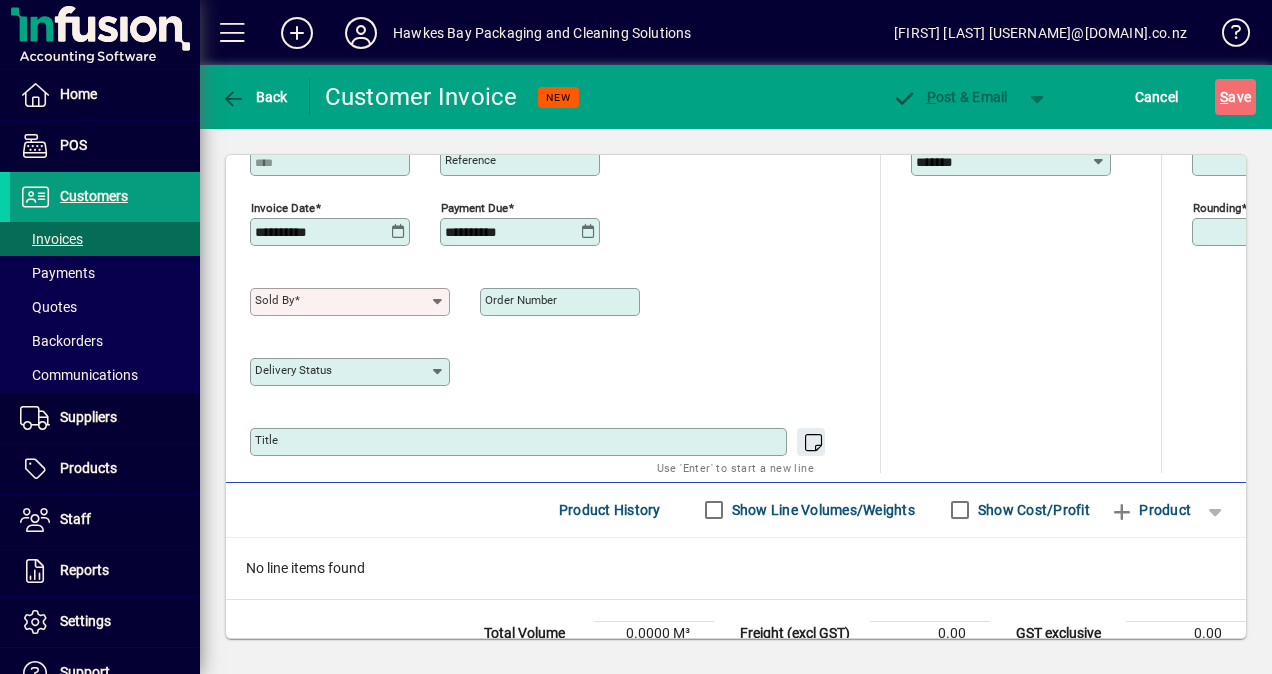 click on "Sold by" at bounding box center (342, 302) 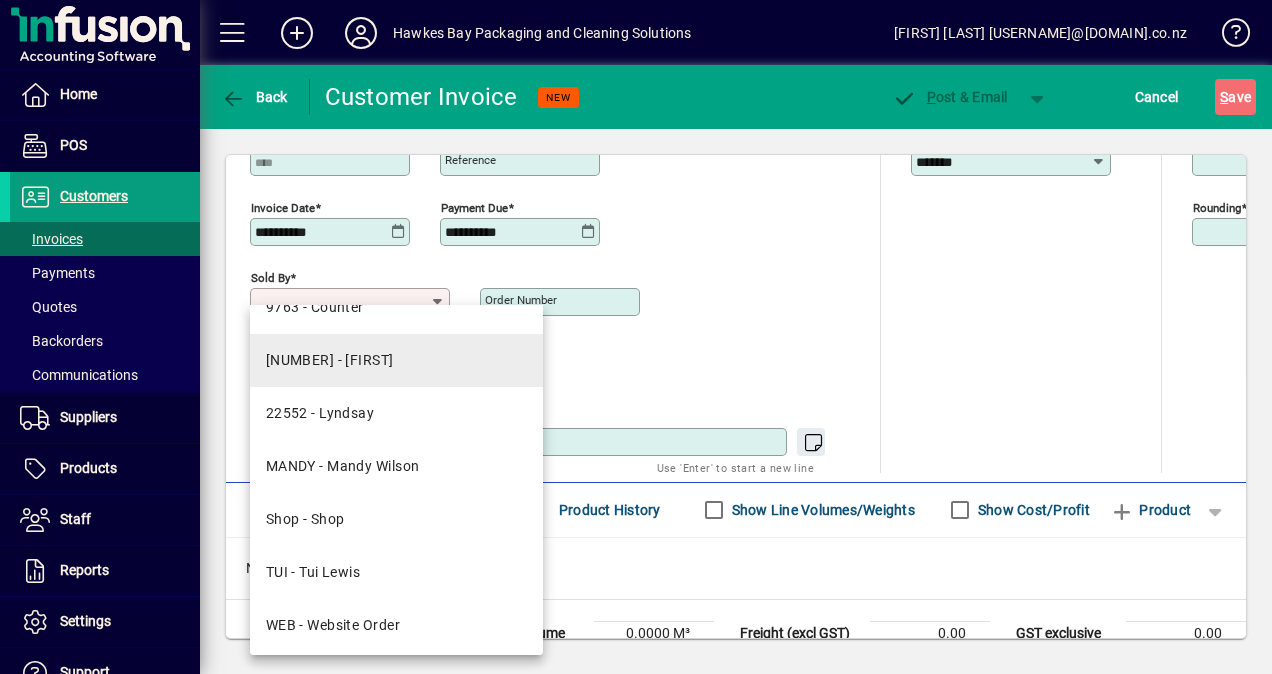 scroll, scrollTop: 196, scrollLeft: 0, axis: vertical 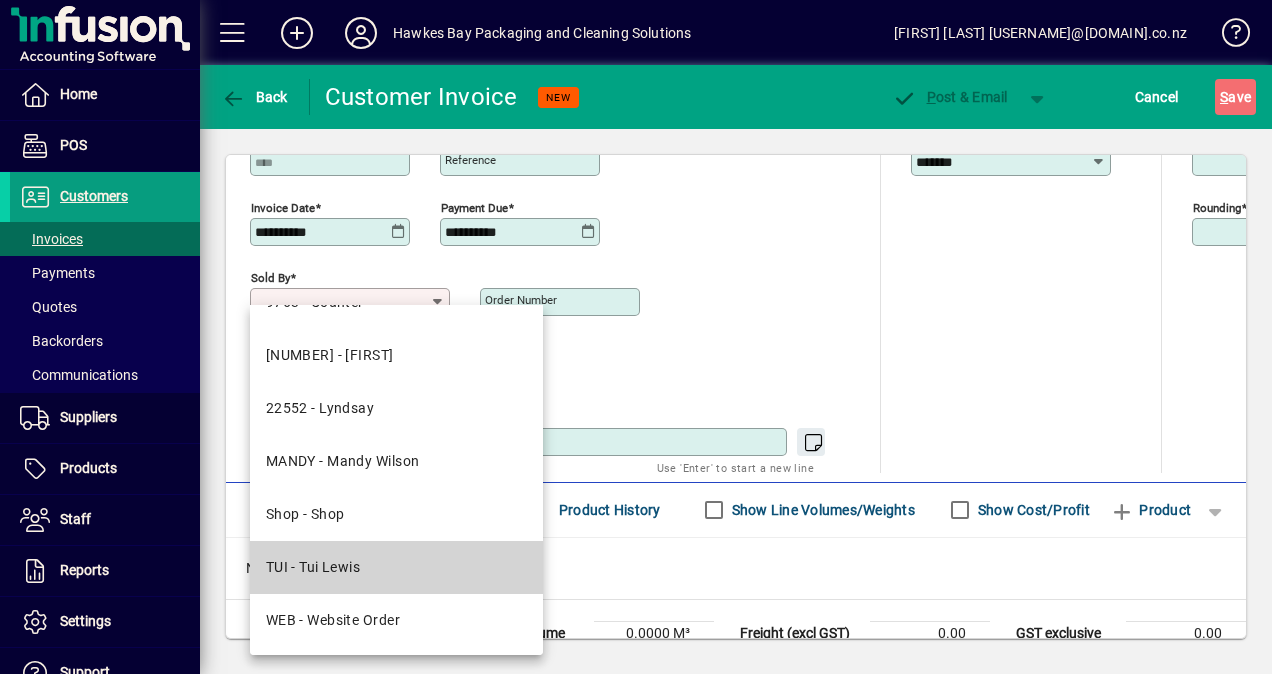 click on "TUI - Tui Lewis" at bounding box center [396, 567] 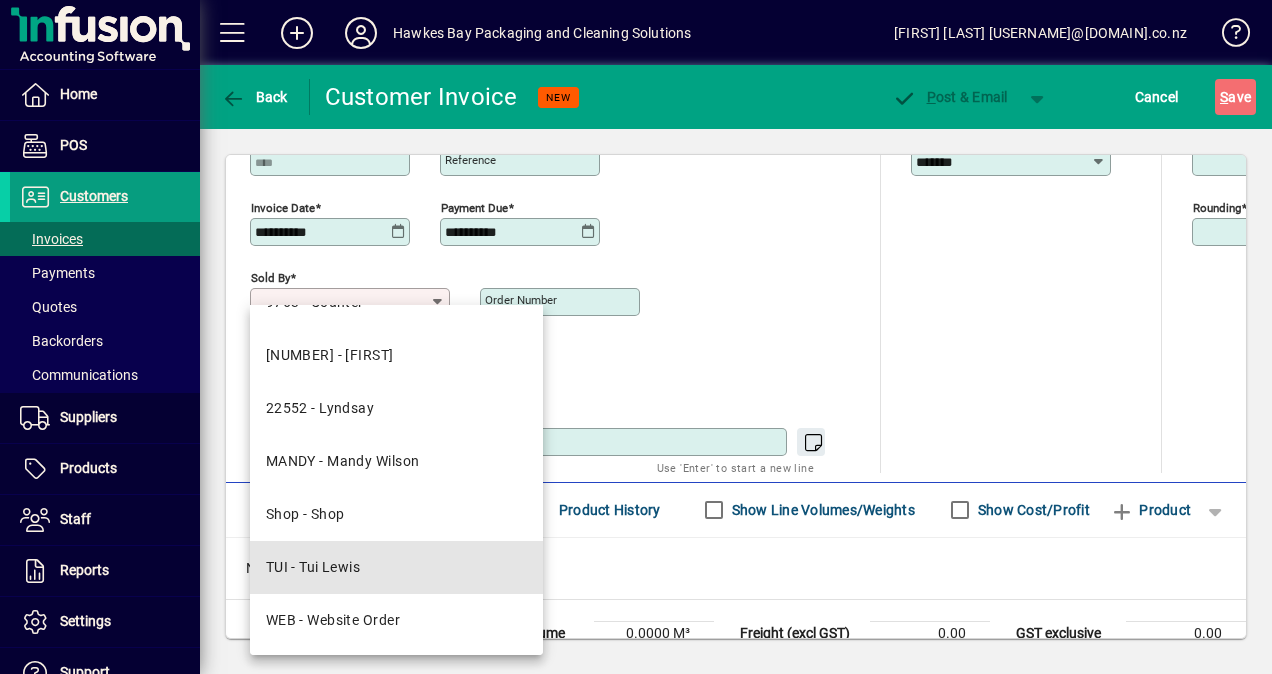 type on "**********" 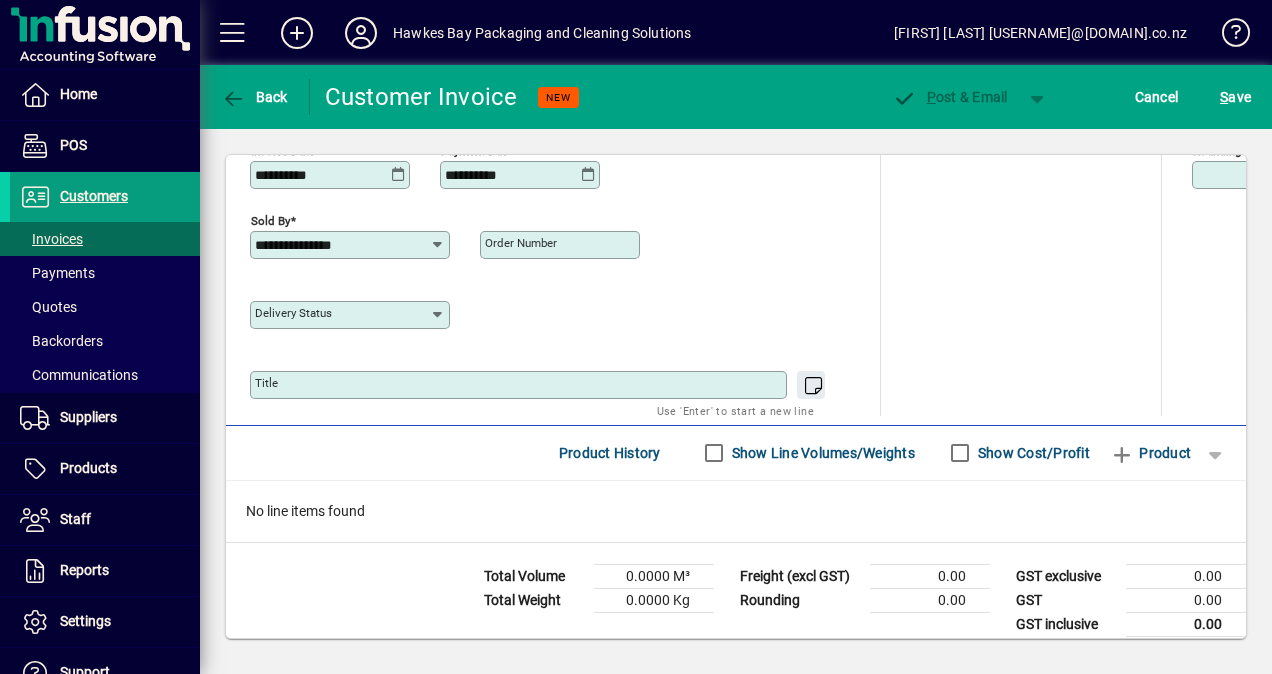 scroll, scrollTop: 858, scrollLeft: 0, axis: vertical 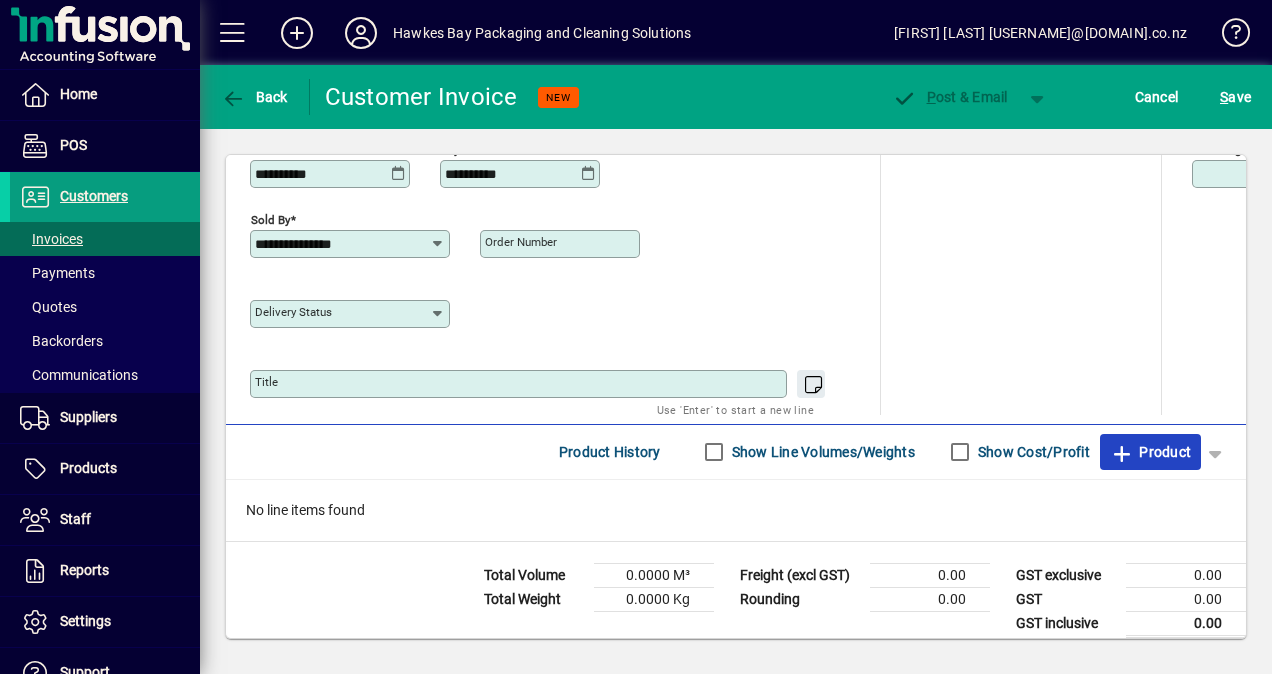 drag, startPoint x: 1113, startPoint y: 434, endPoint x: 1266, endPoint y: 462, distance: 155.54099 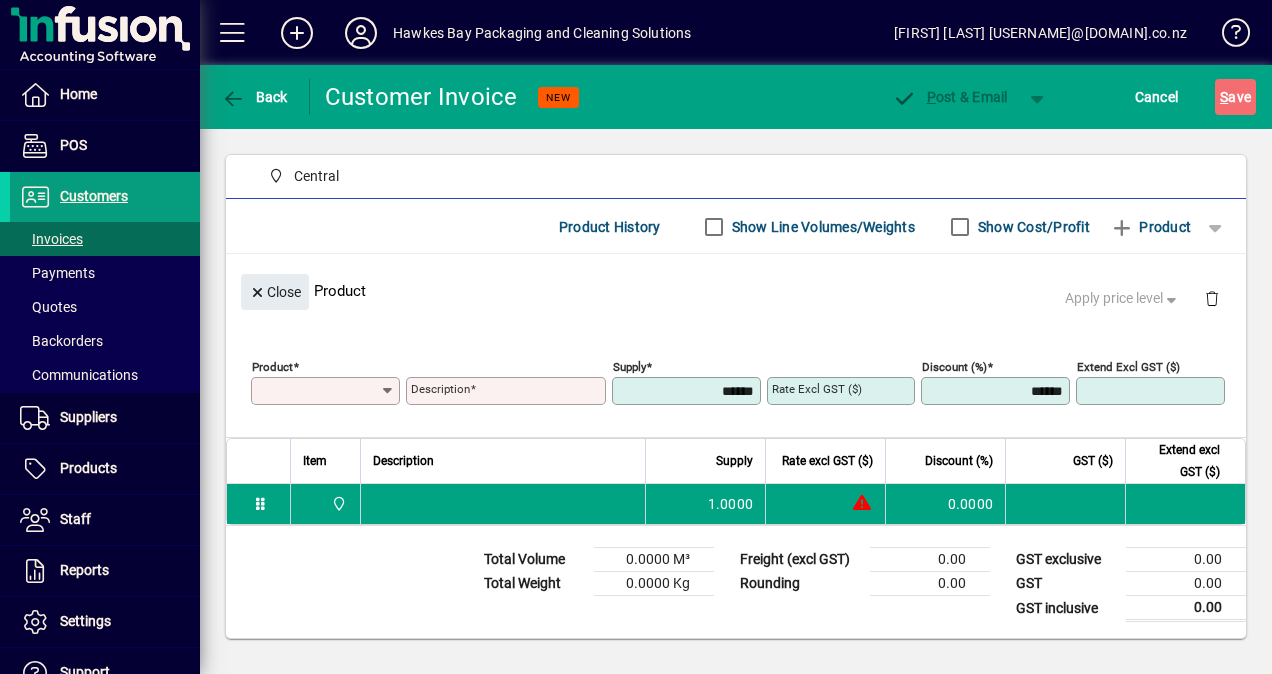 scroll, scrollTop: 223, scrollLeft: 0, axis: vertical 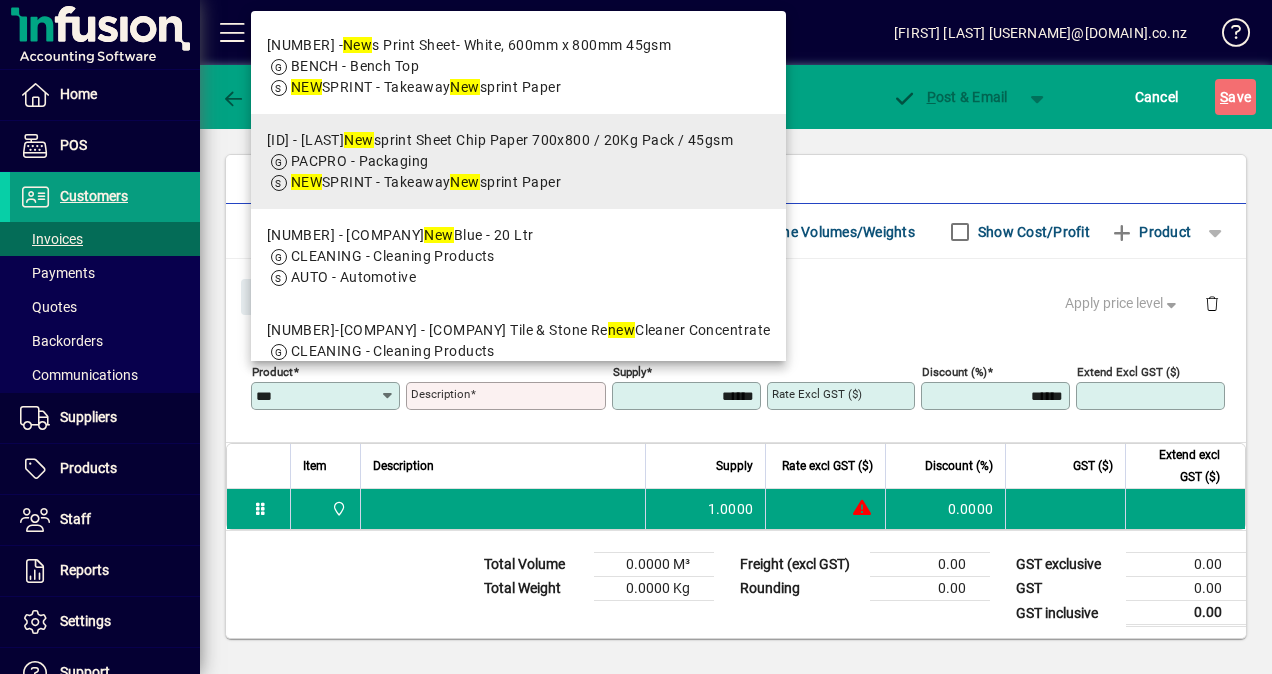 click on "[NUMBER] - [COMPANY] Newsprint Sheet Chip Paper 700x800 / 20Kg Pack / 45gsm" at bounding box center (500, 140) 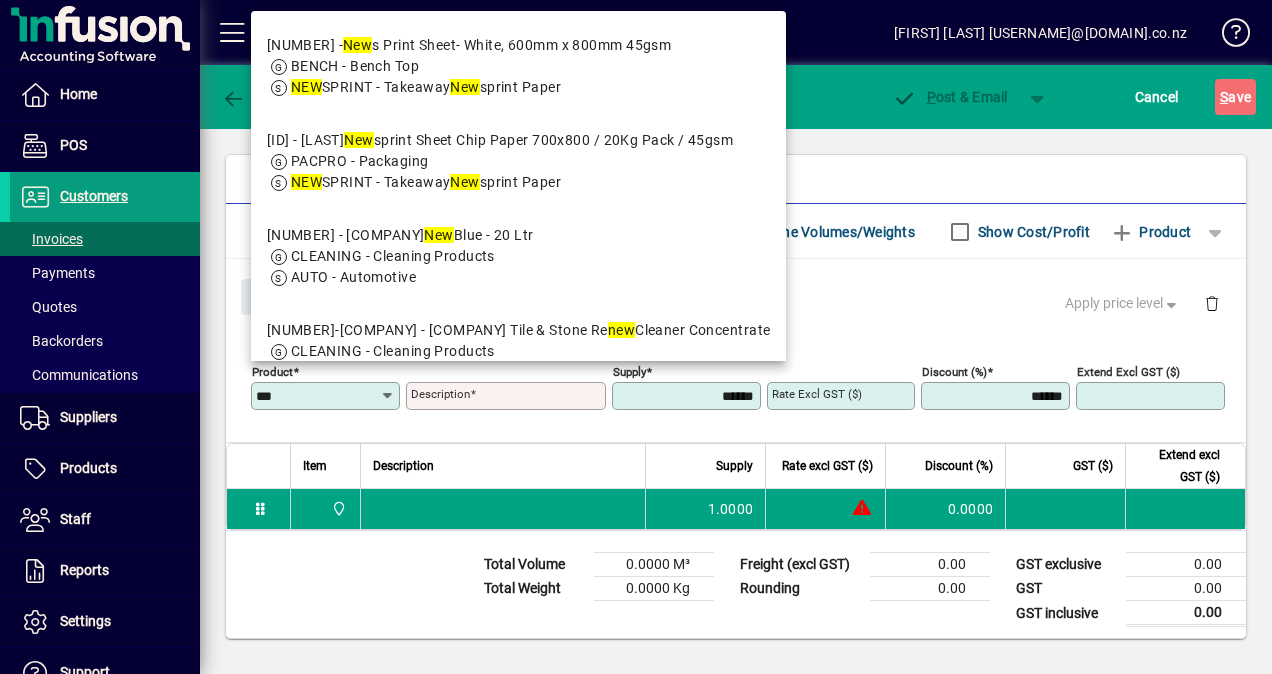 type on "********" 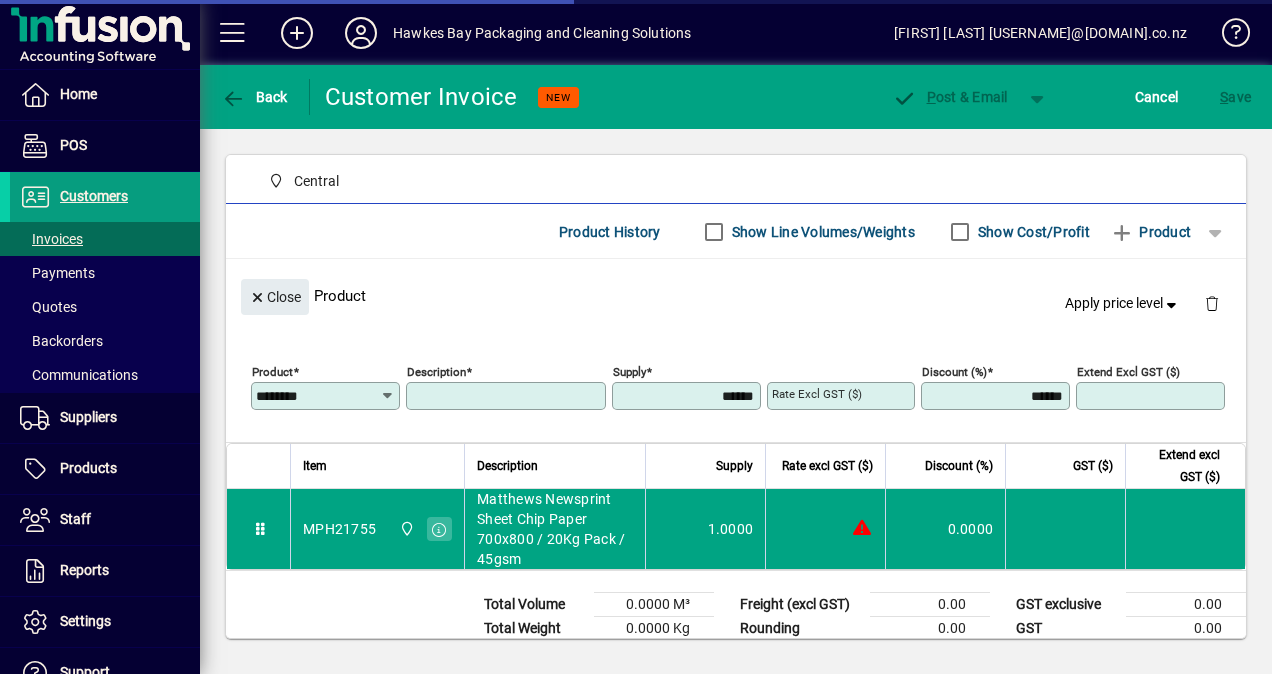 type on "**********" 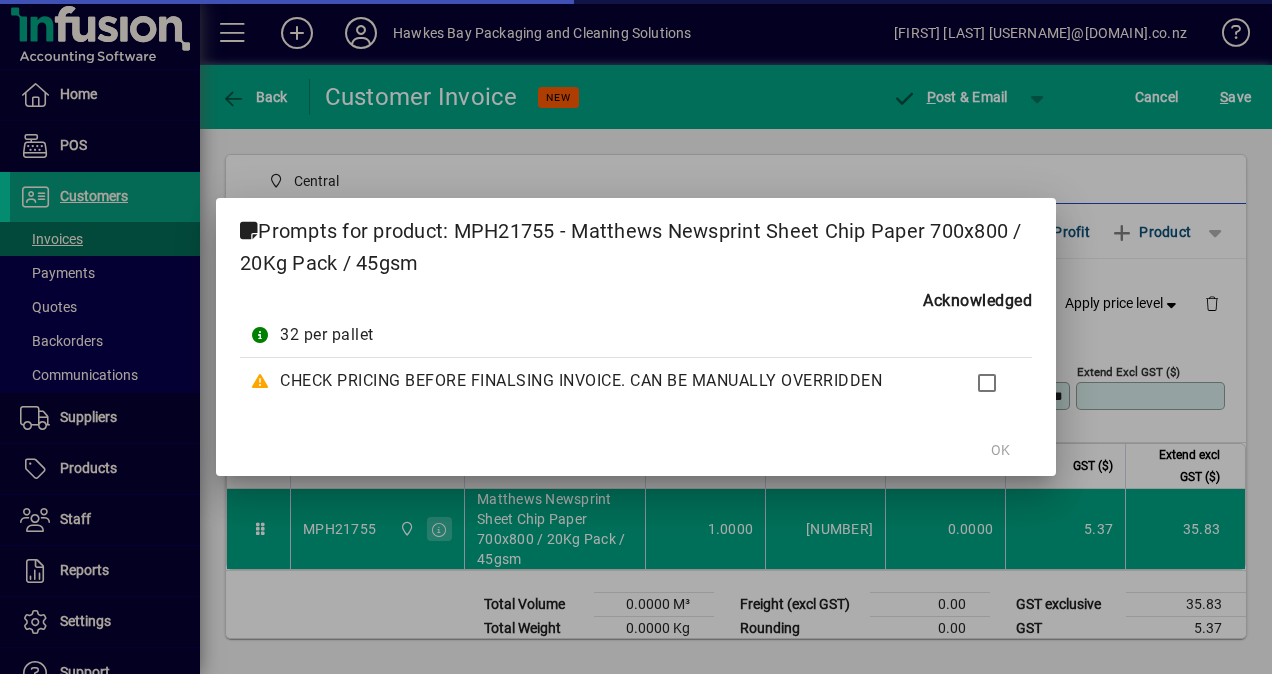 type on "*******" 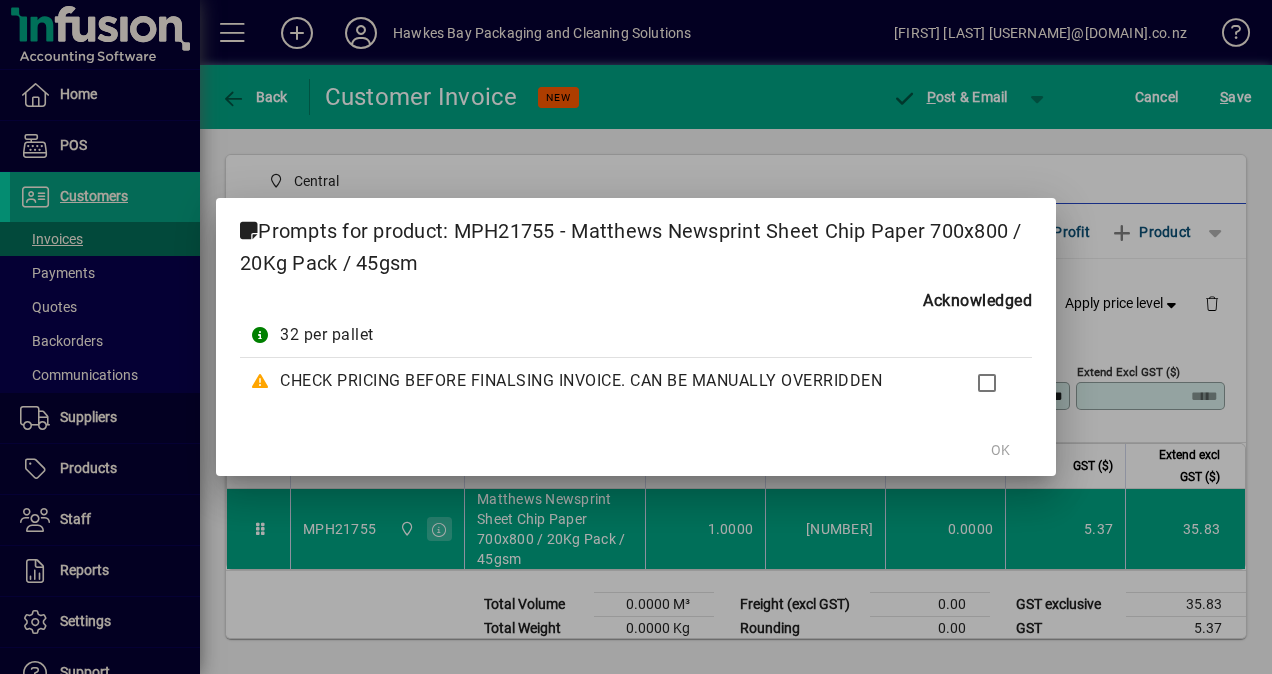 click on "OK" 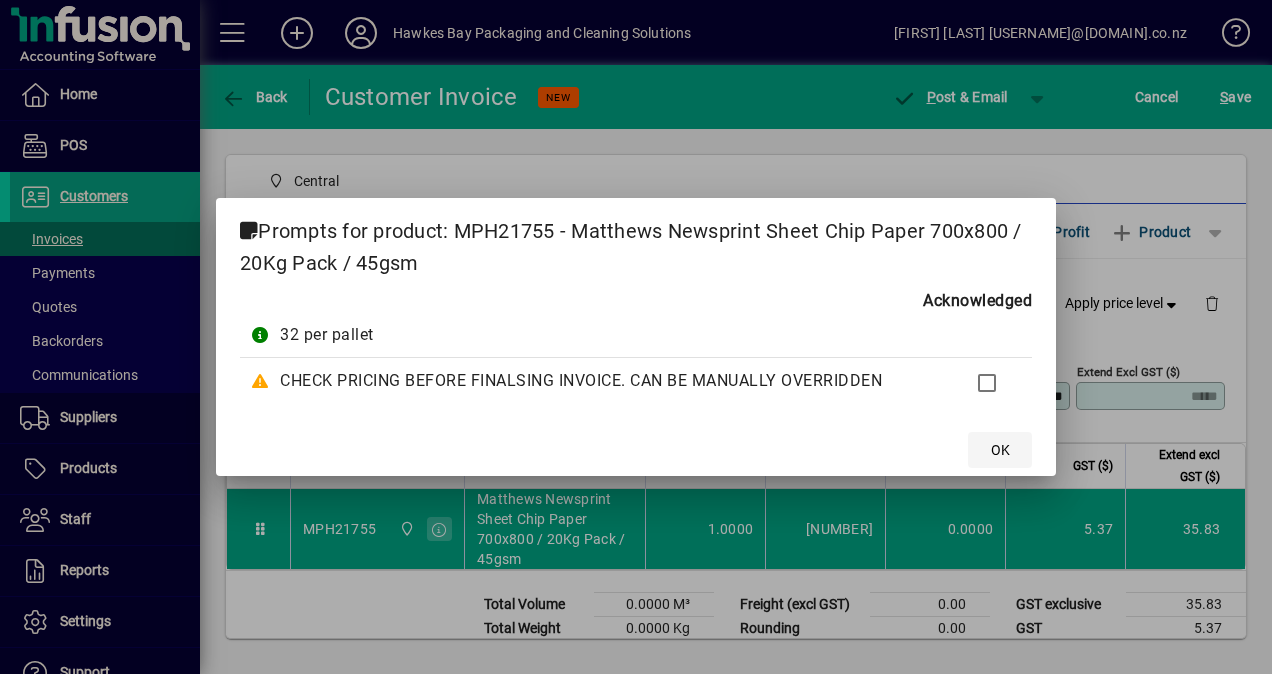 click on "OK" 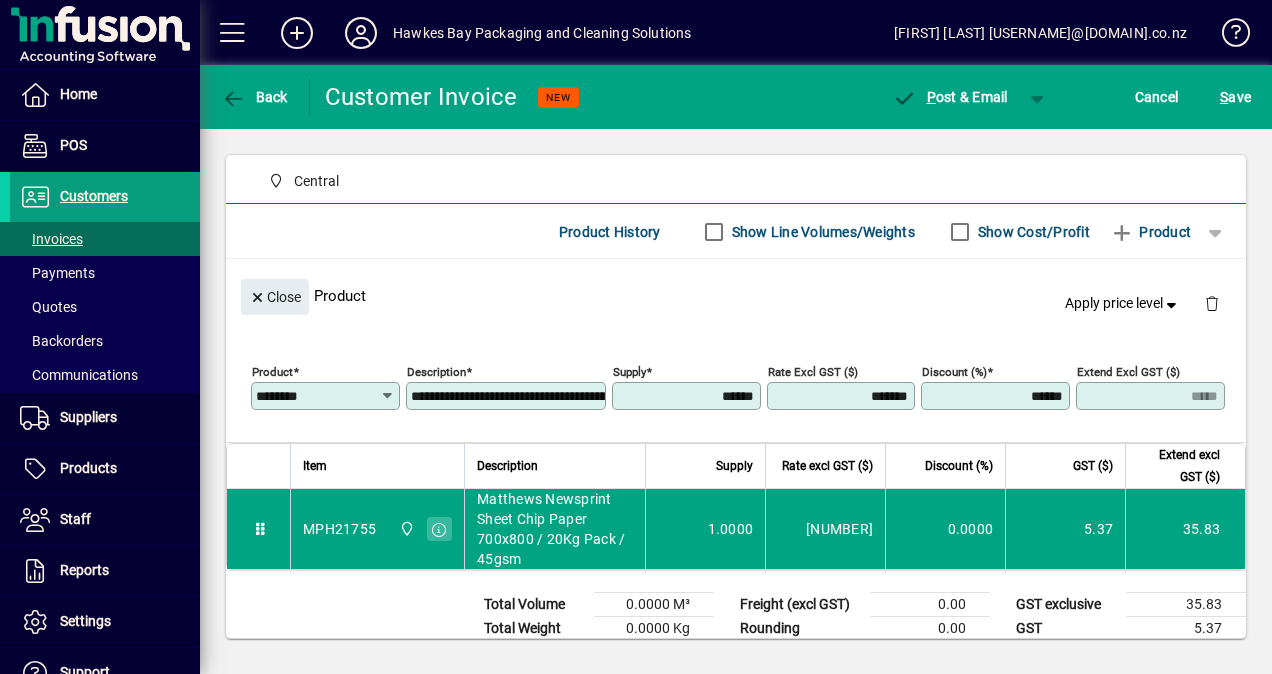 drag, startPoint x: 838, startPoint y: 392, endPoint x: 1063, endPoint y: 392, distance: 225 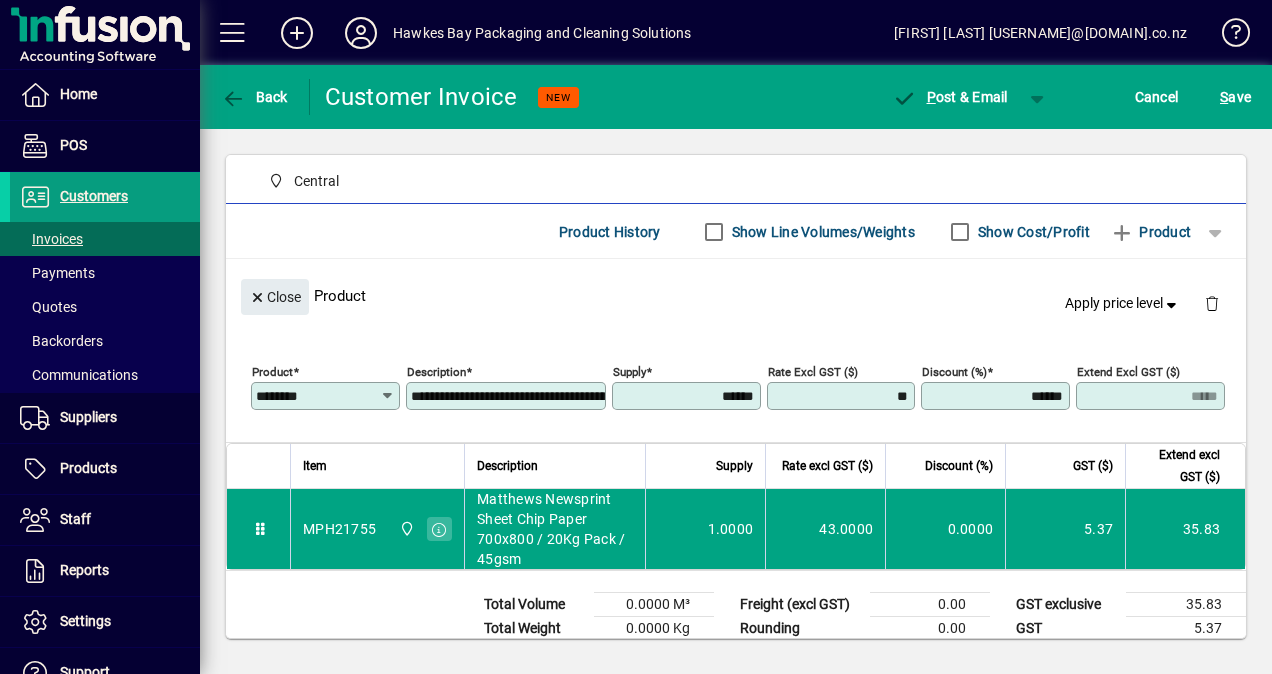 type on "*******" 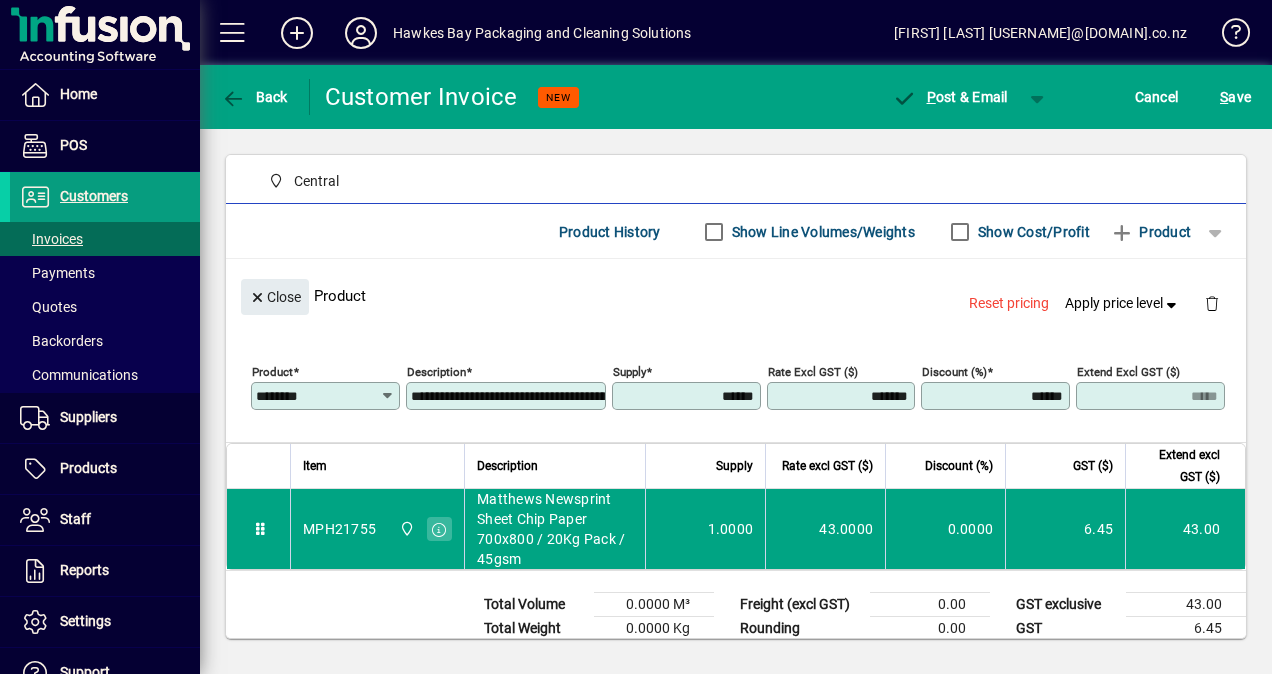 drag, startPoint x: 480, startPoint y: 290, endPoint x: 960, endPoint y: 346, distance: 483.2556 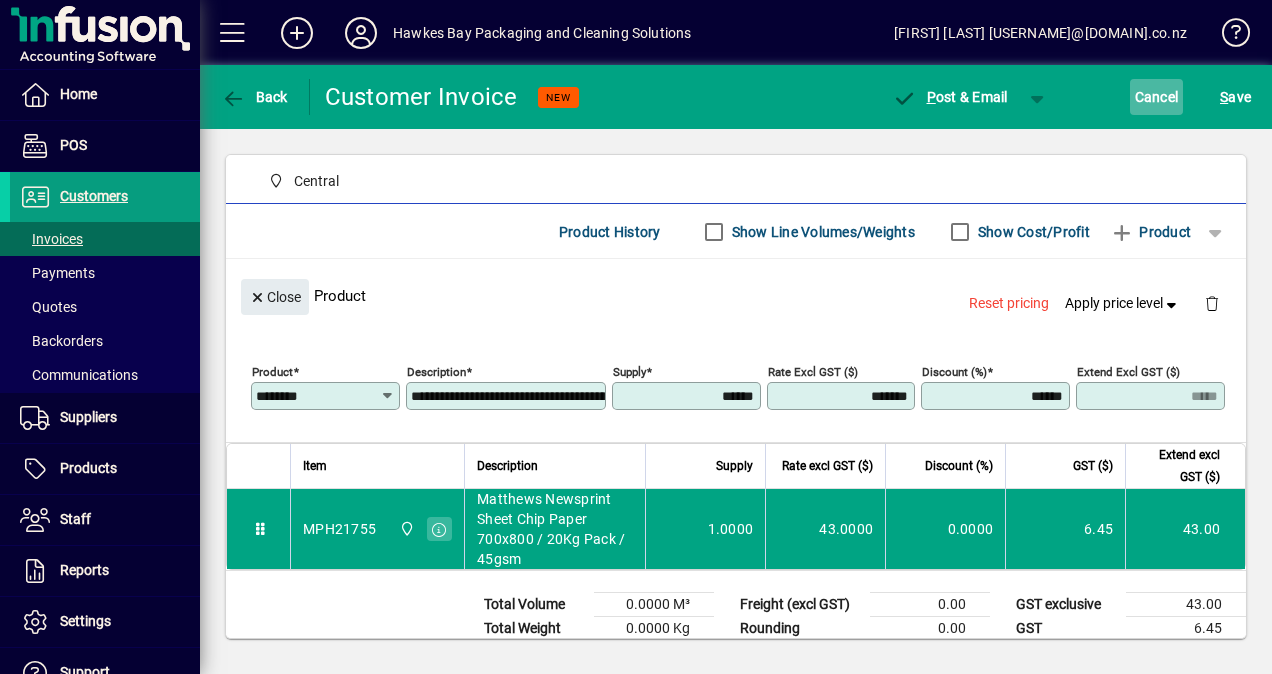 click on "Cancel" 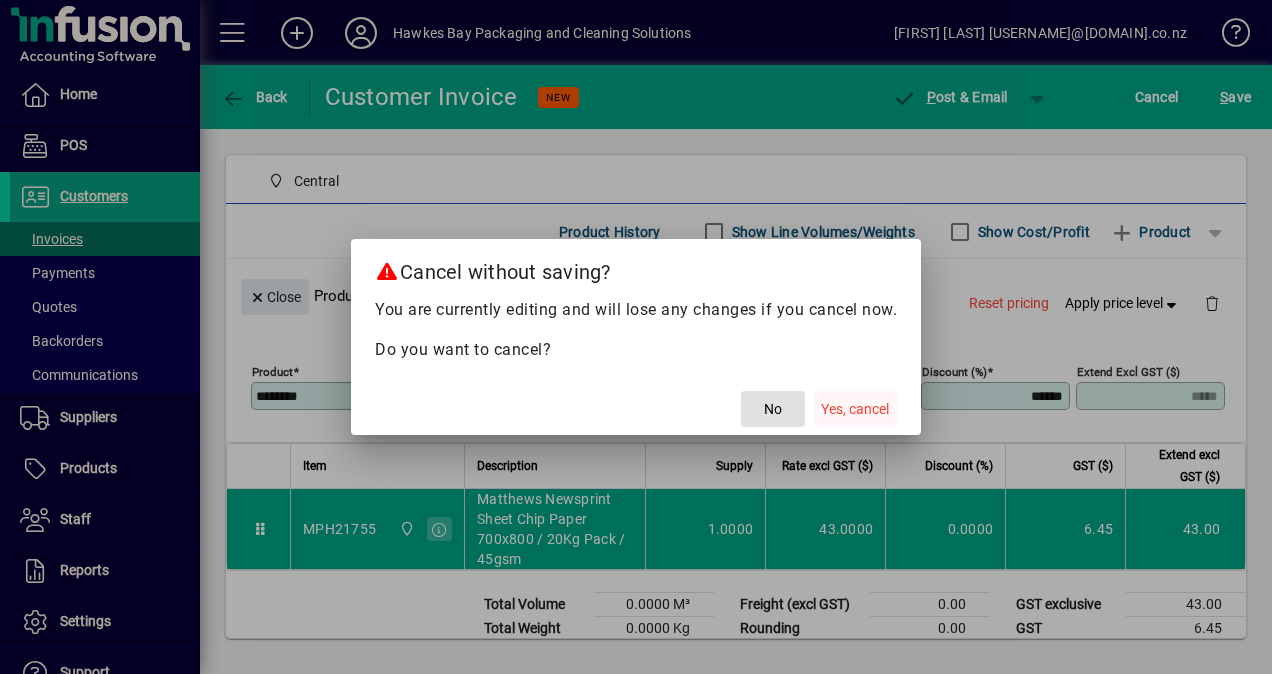click on "Yes, cancel" 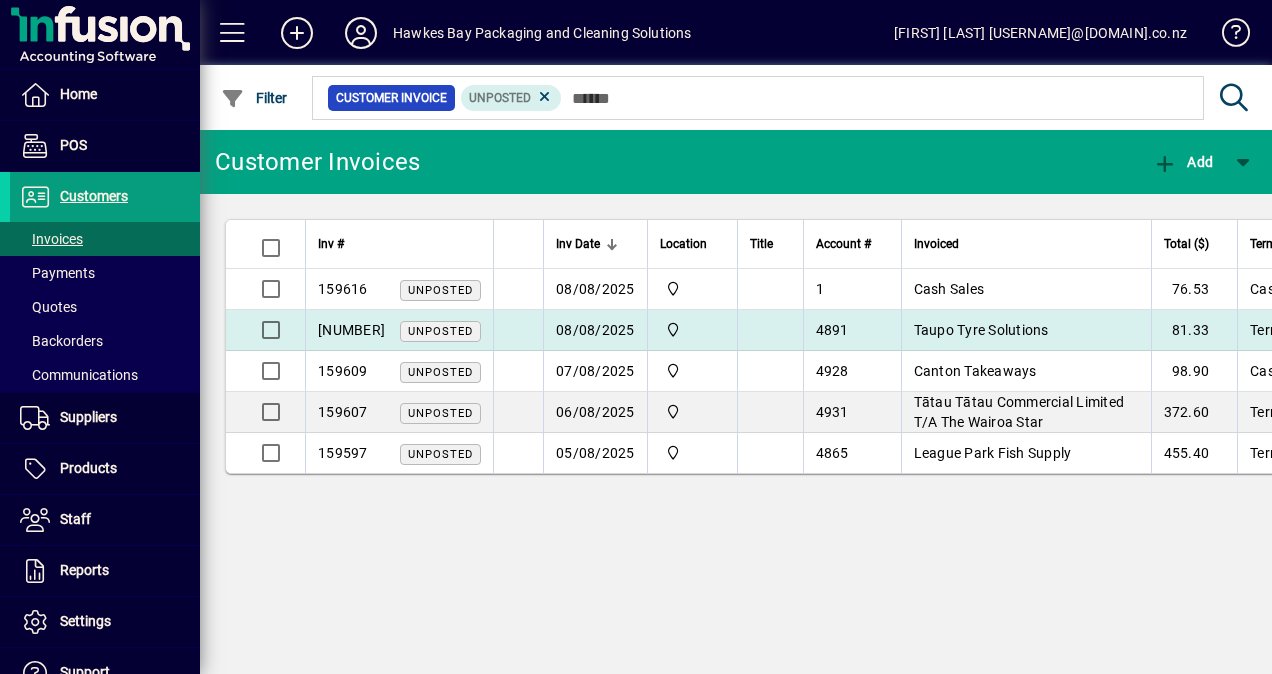 click on "Taupo Tyre Solutions" at bounding box center (981, 330) 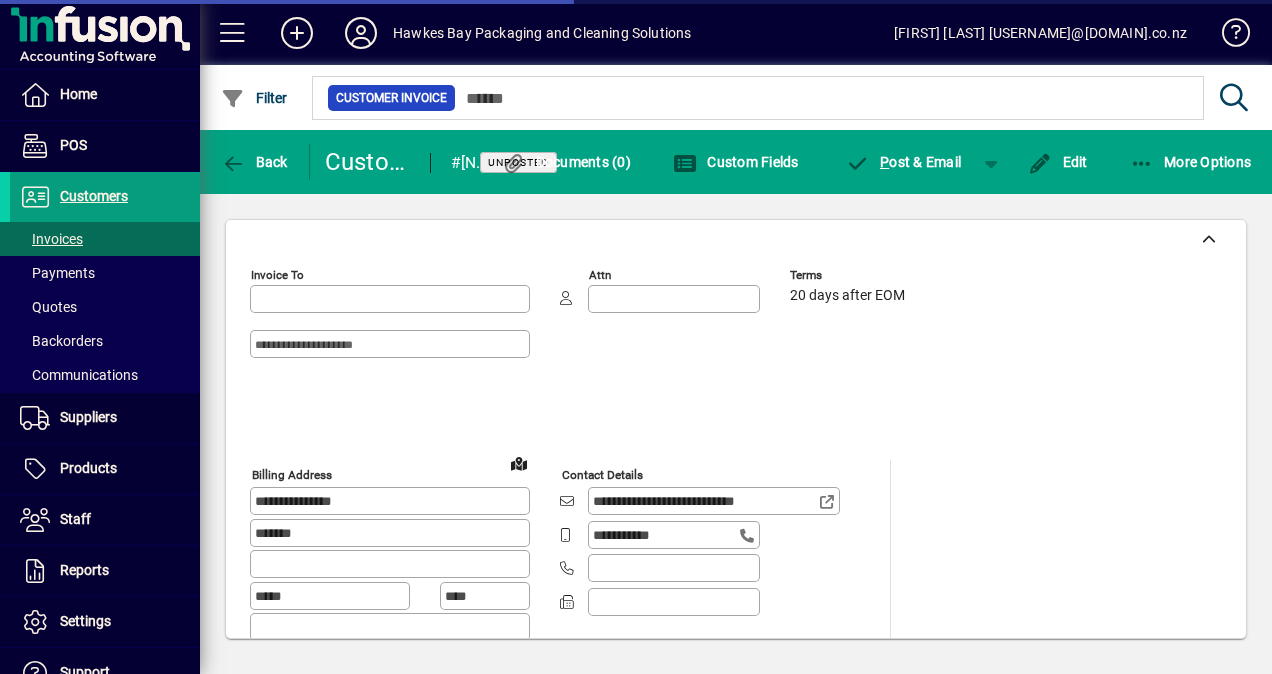 type on "**********" 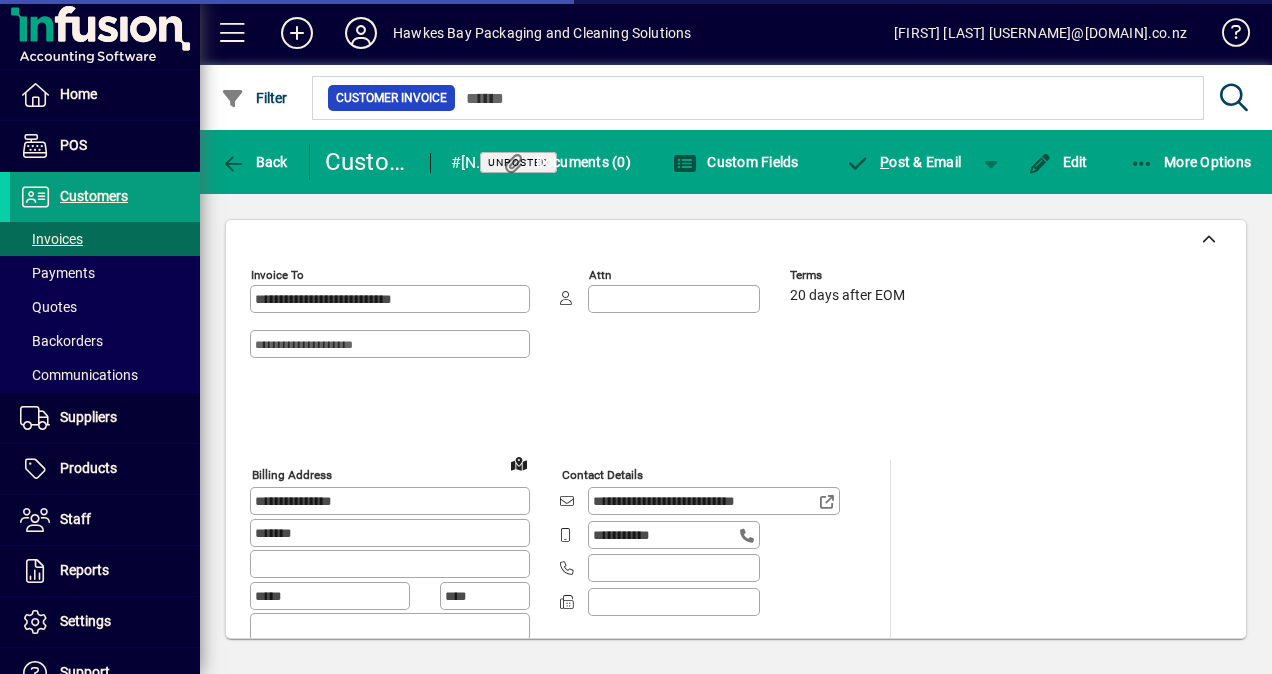 type on "**********" 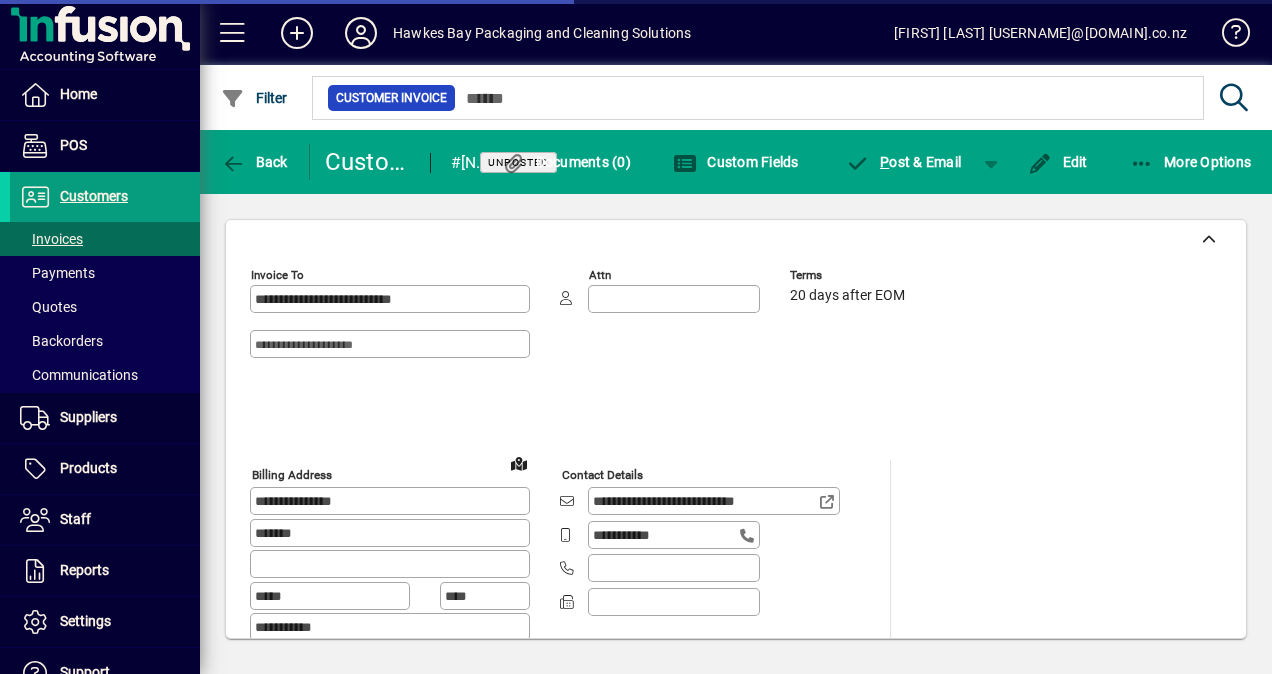 type on "*******" 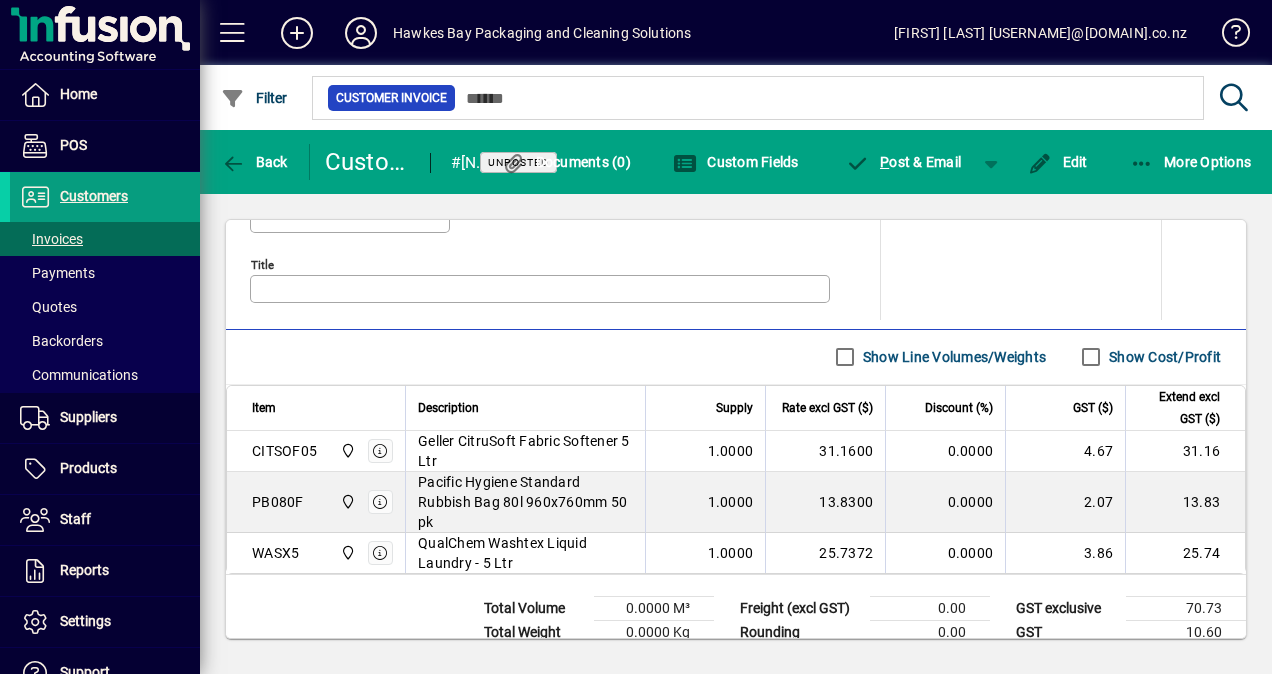 scroll, scrollTop: 1050, scrollLeft: 0, axis: vertical 